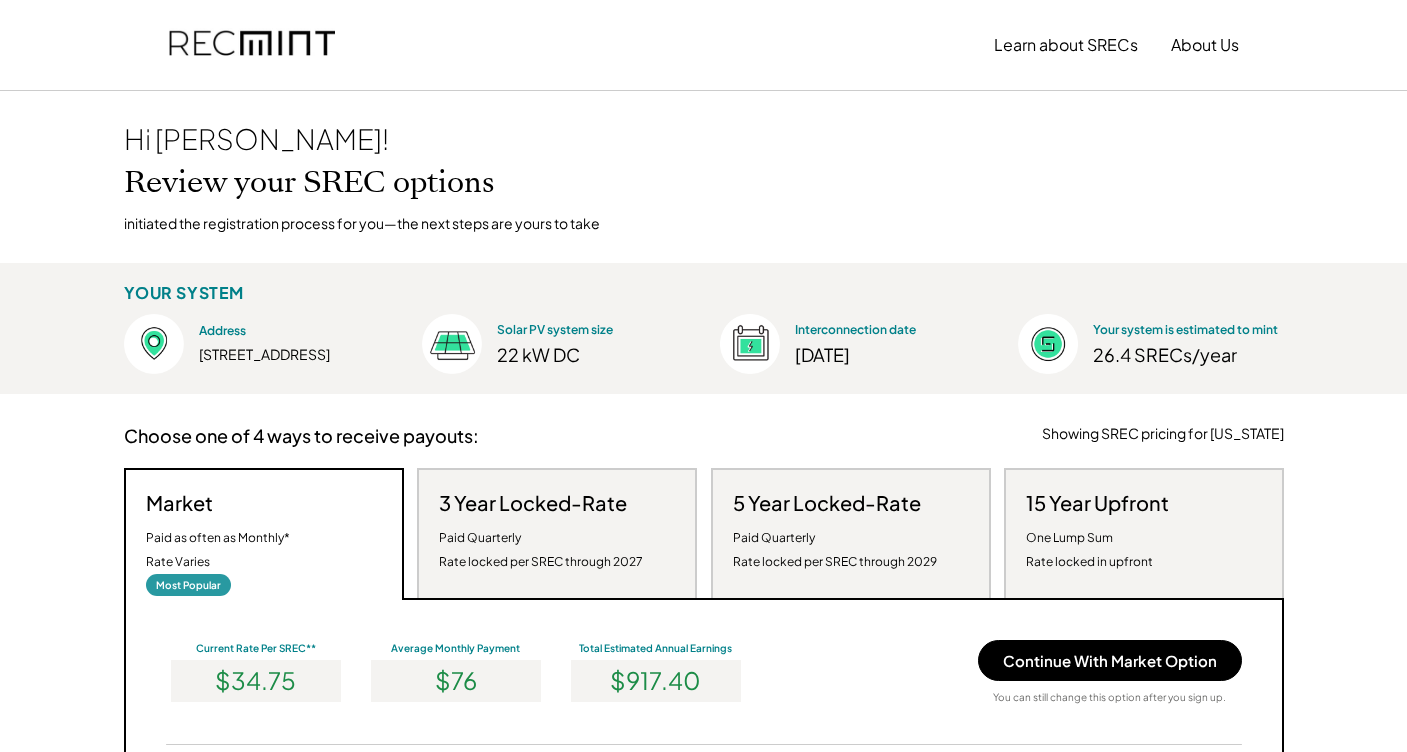 scroll, scrollTop: 0, scrollLeft: 0, axis: both 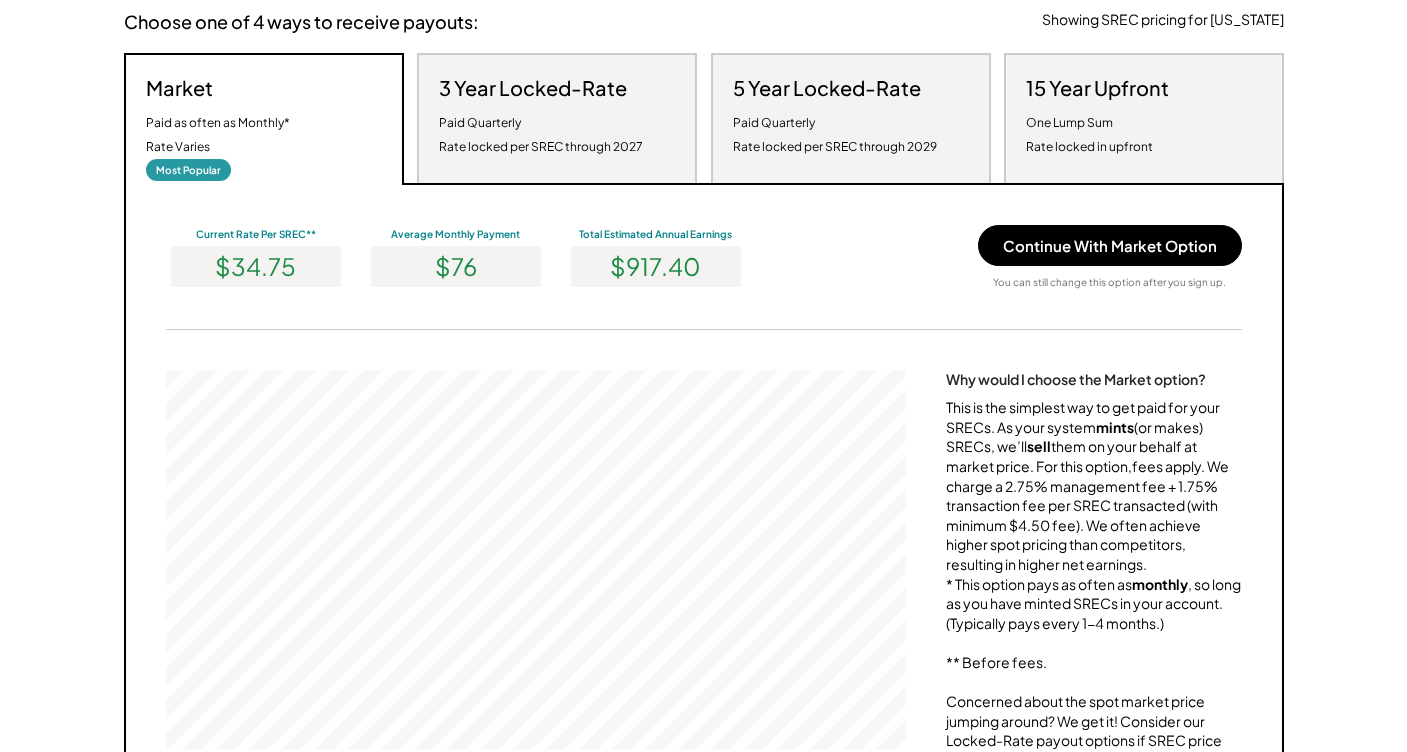 click on "3 Year Locked-Rate Paid Quarterly
Rate locked per SREC through 2027" at bounding box center (541, 117) 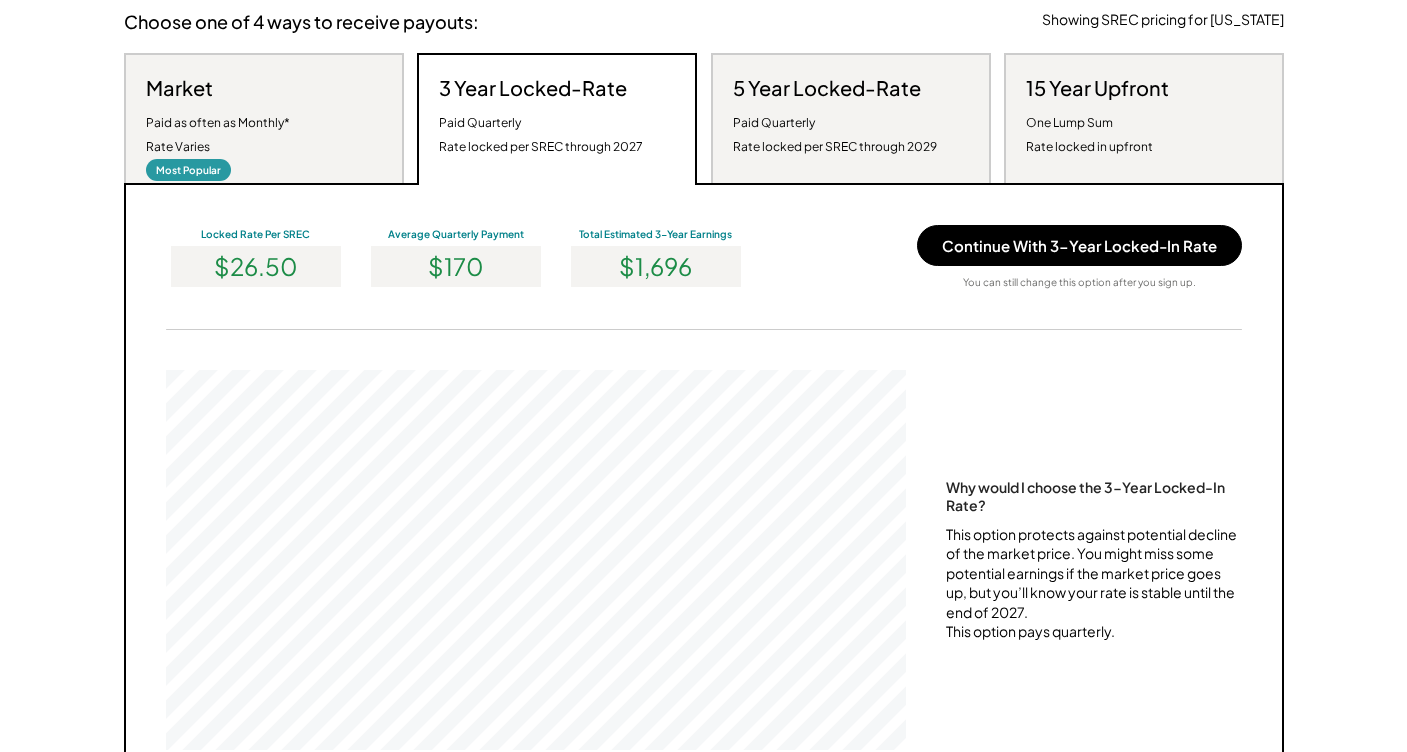 scroll, scrollTop: 999620, scrollLeft: 999260, axis: both 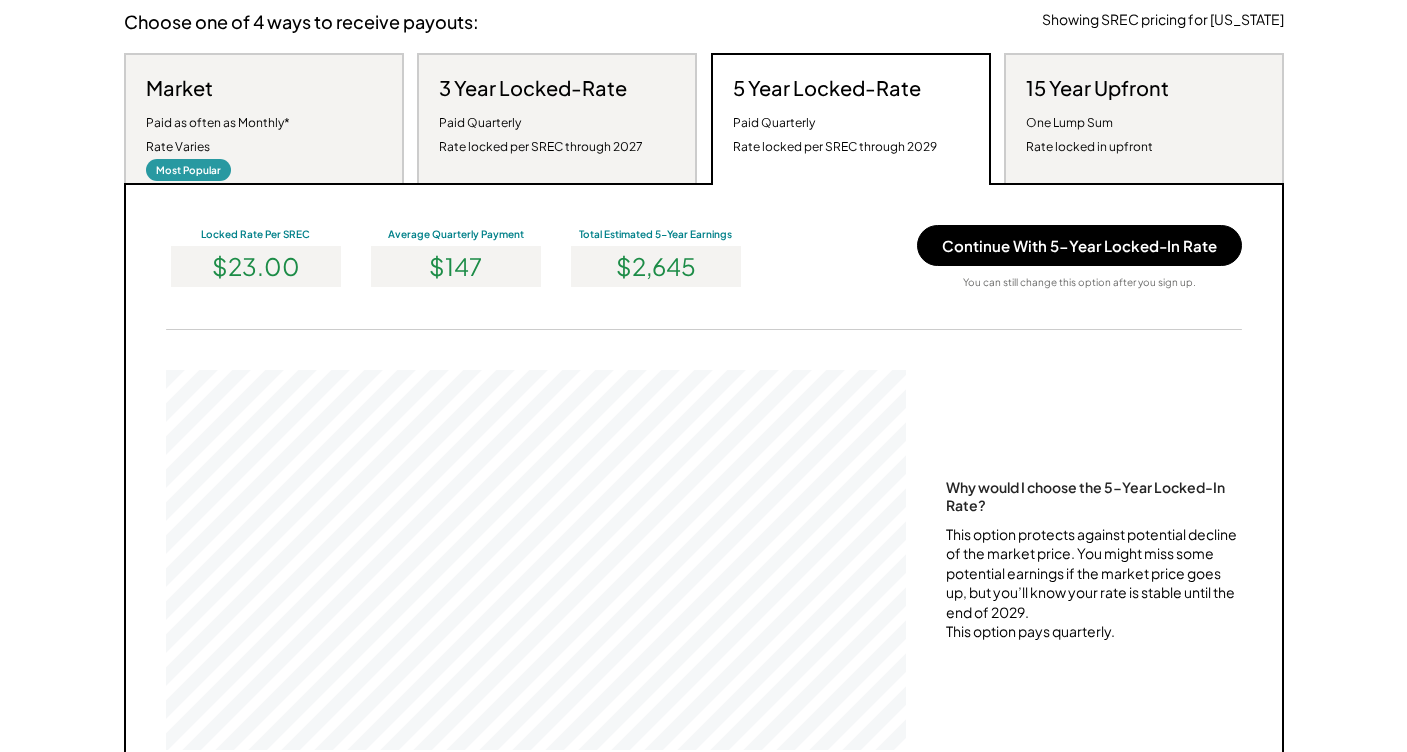 click on "Paid Quarterly
Rate locked per SREC through 2027" at bounding box center (541, 135) 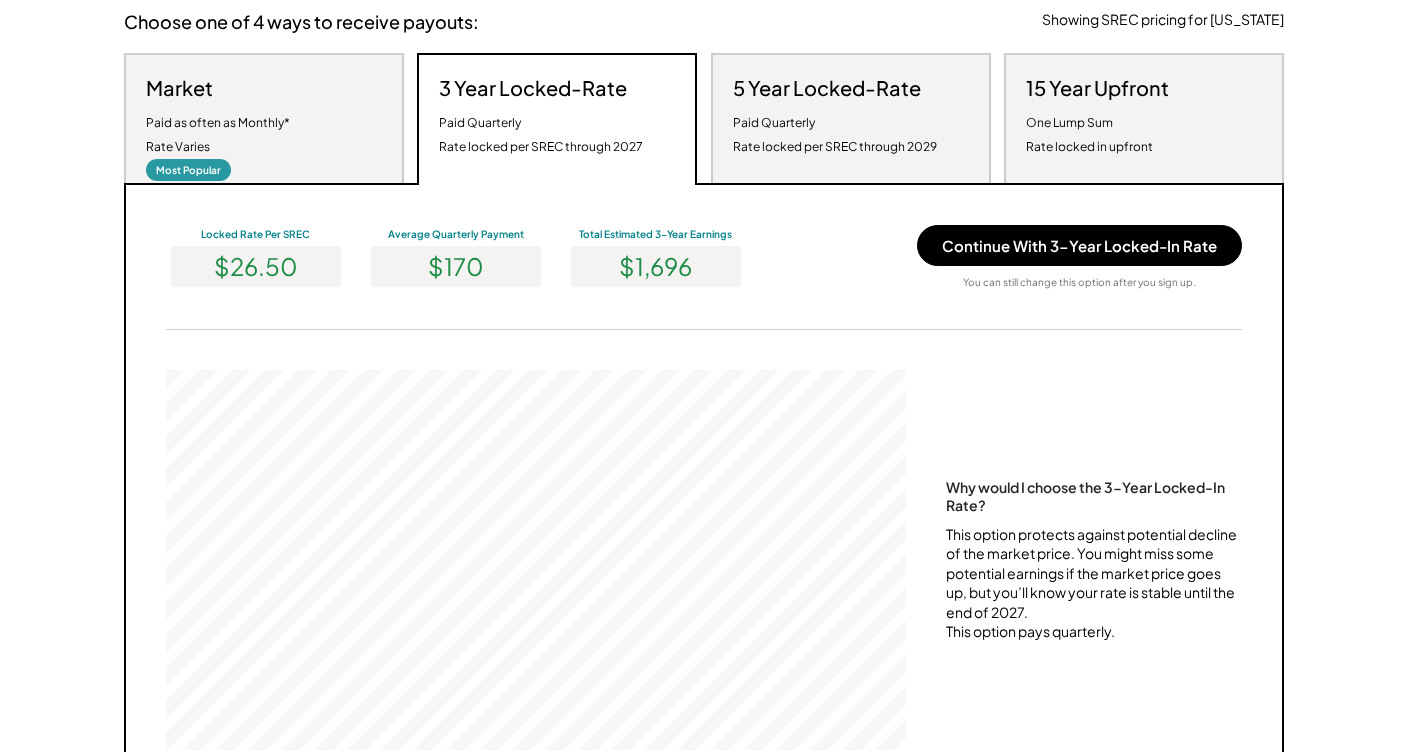 scroll, scrollTop: 999620, scrollLeft: 999260, axis: both 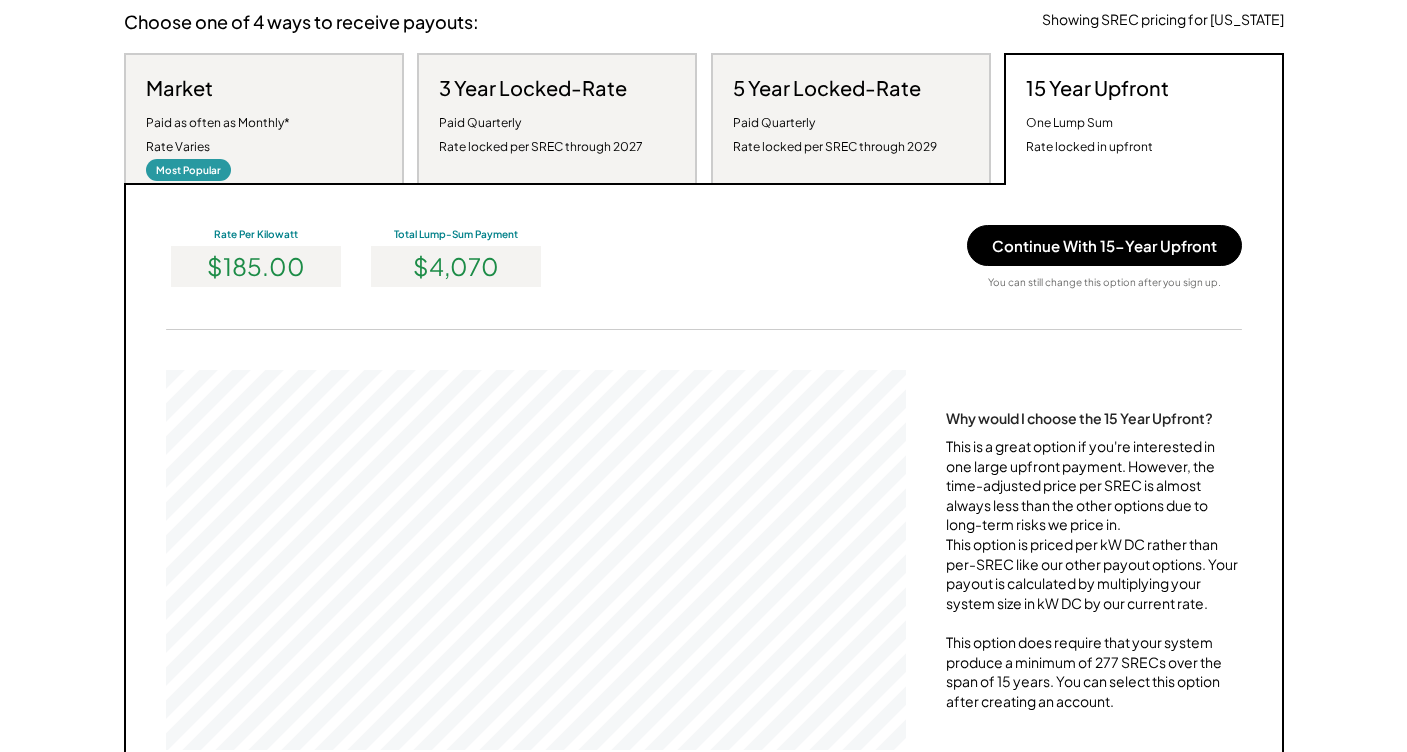 click on "5 Year Locked-Rate Paid Quarterly
Rate locked per SREC through 2029" at bounding box center (835, 117) 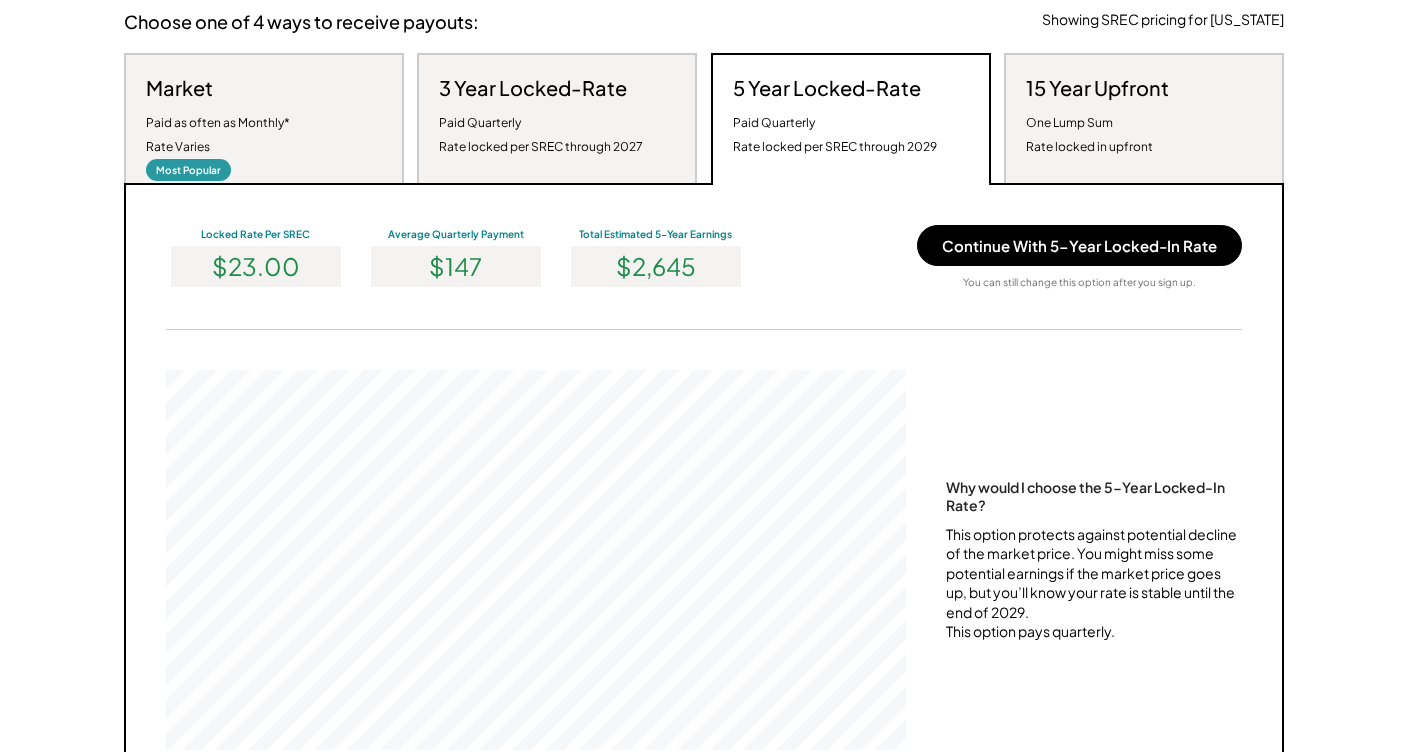 scroll, scrollTop: 999620, scrollLeft: 999260, axis: both 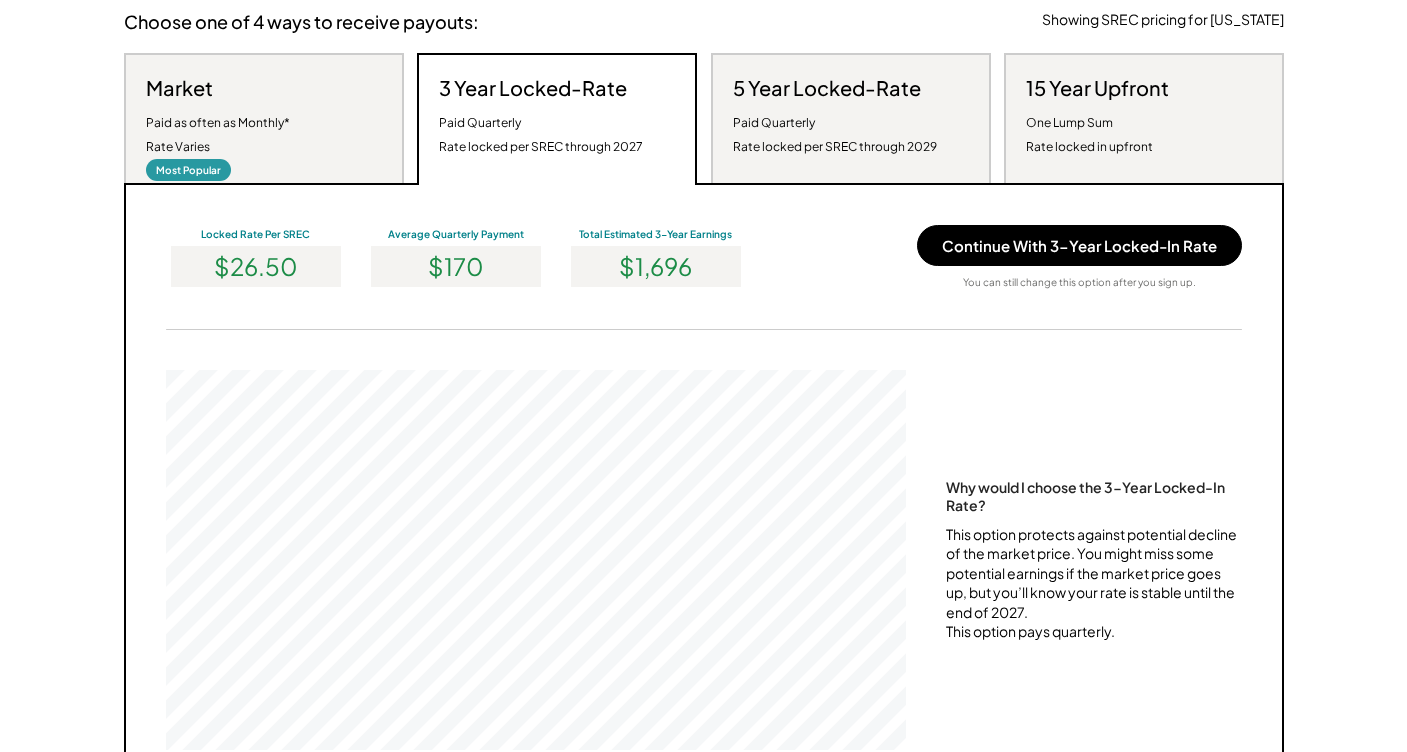 click on "Paid as often as Monthly*
Rate Varies" at bounding box center [218, 135] 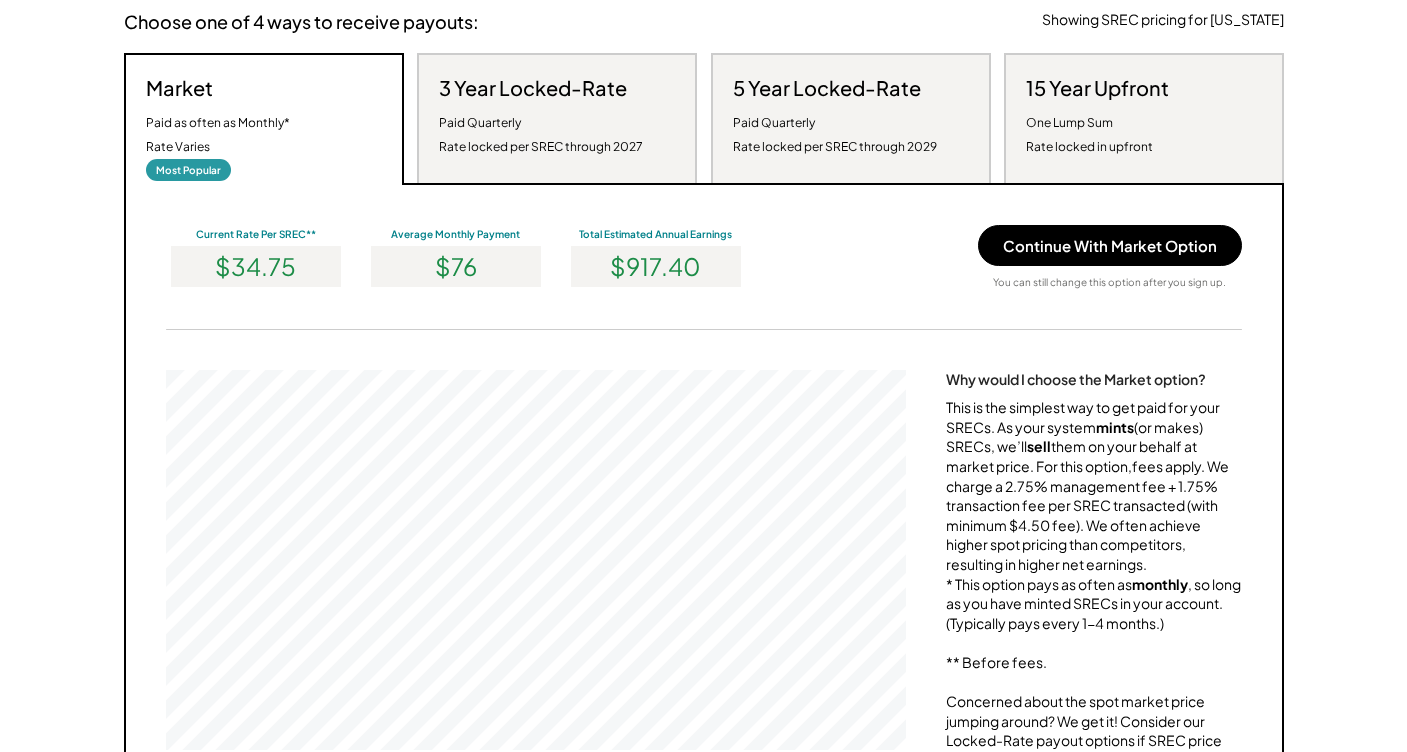 scroll, scrollTop: 999620, scrollLeft: 999260, axis: both 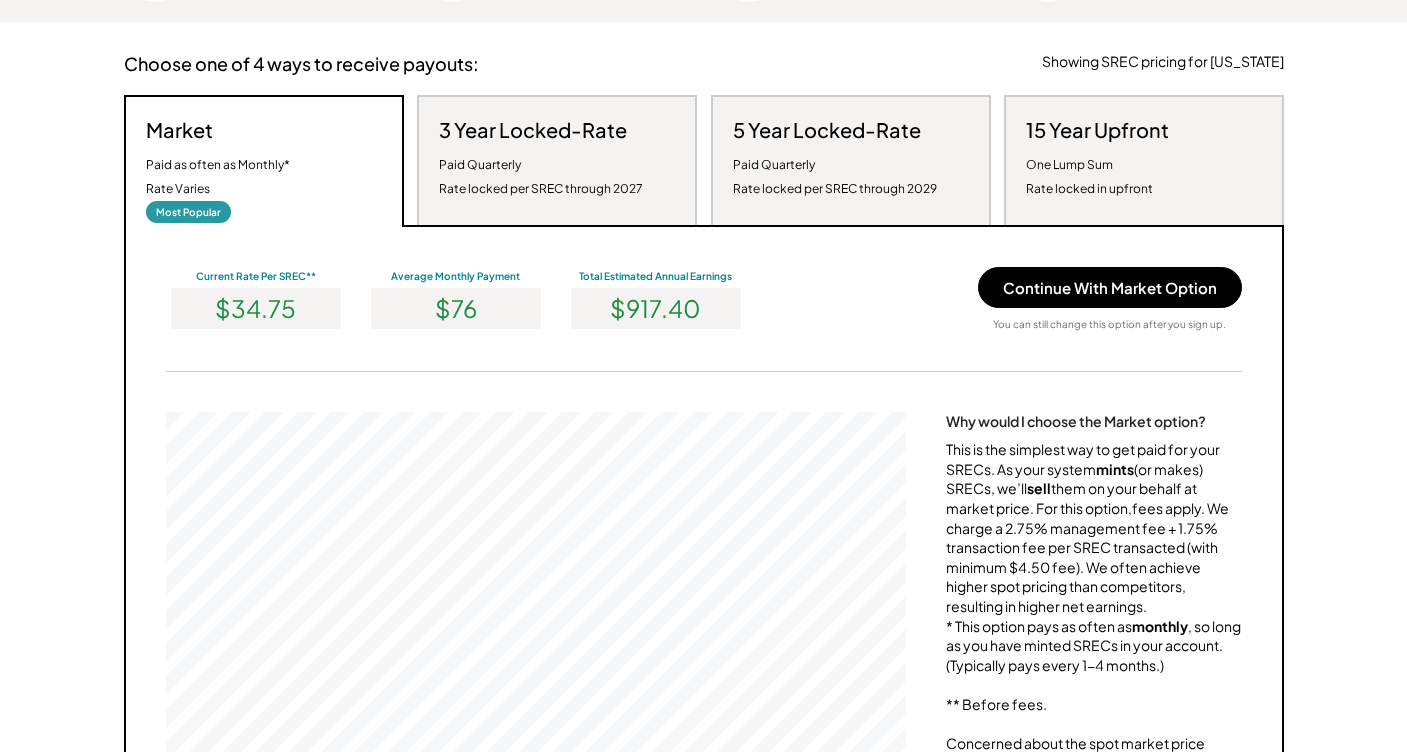 click on "Paid Quarterly
Rate locked per SREC through 2027" at bounding box center (541, 177) 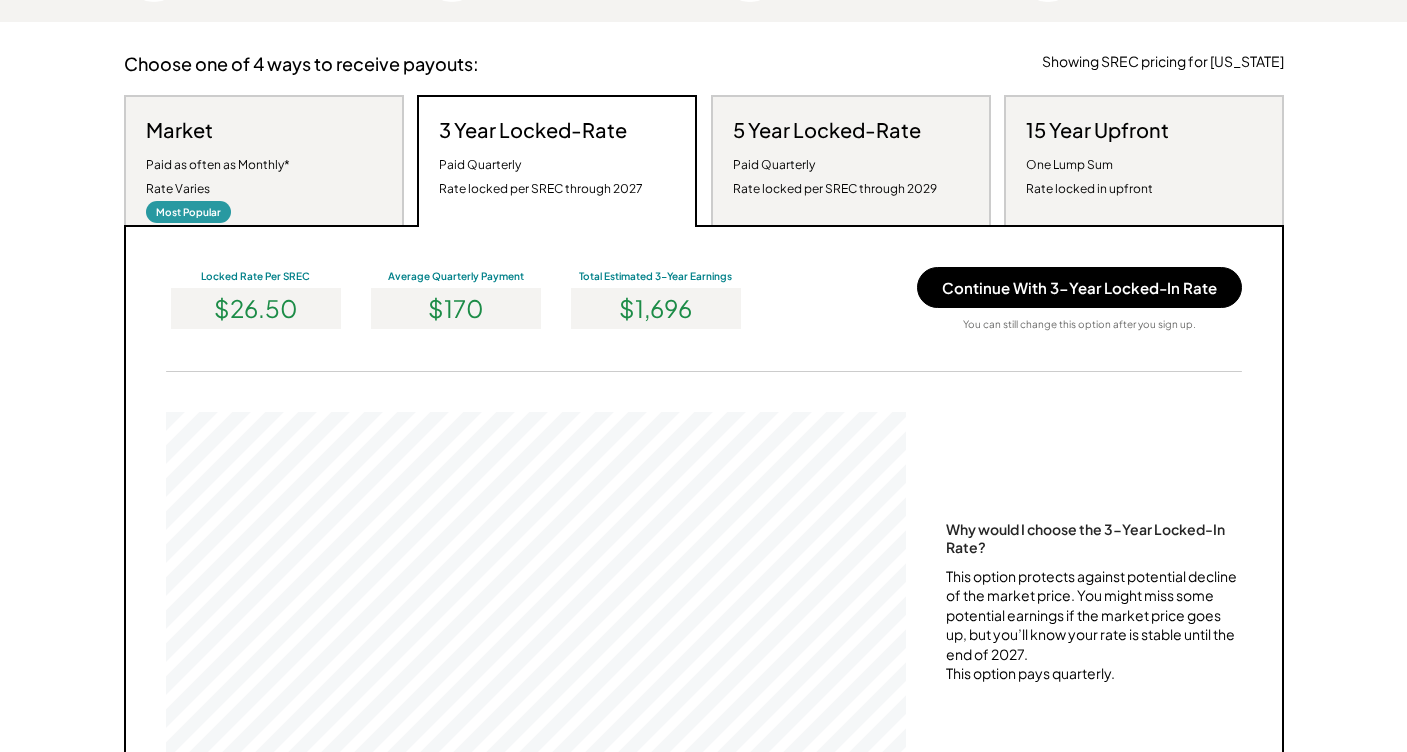 scroll, scrollTop: 999620, scrollLeft: 999260, axis: both 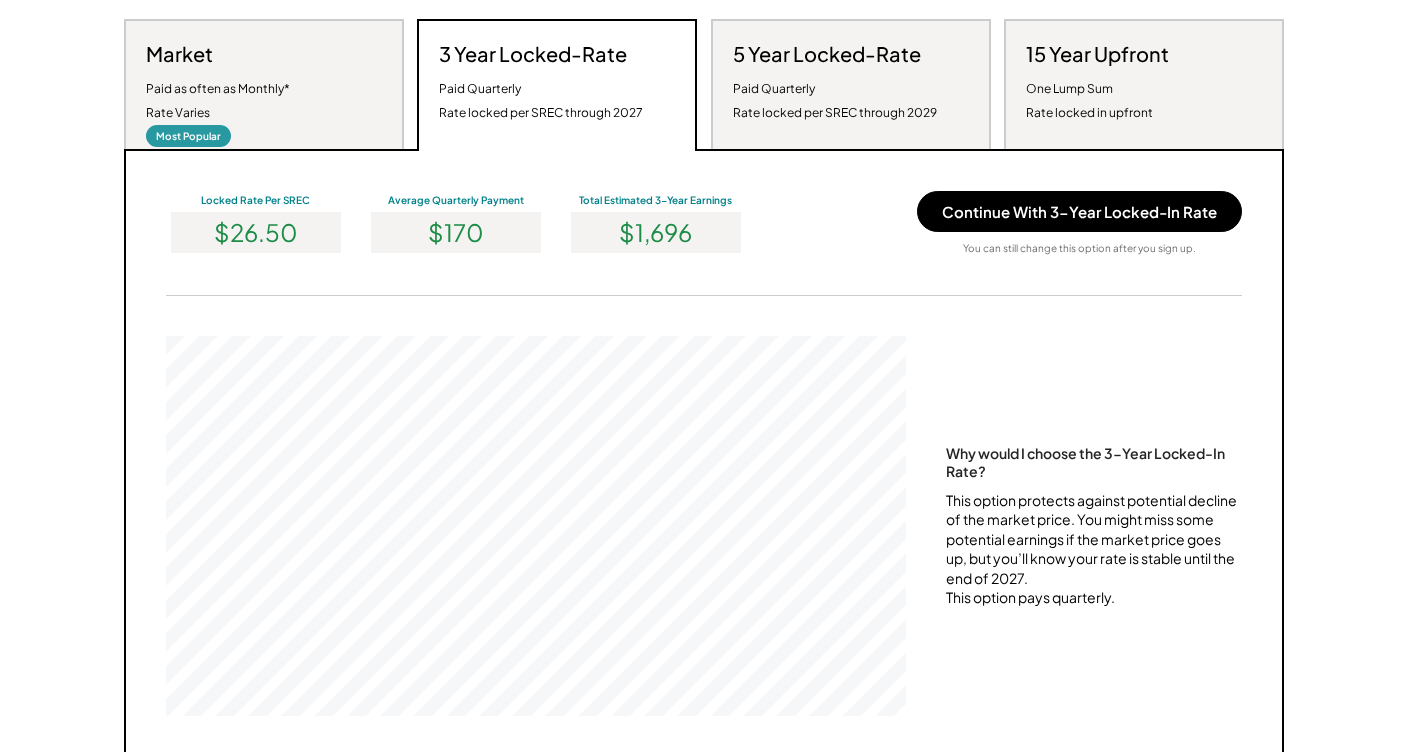 click on "Paid Quarterly
Rate locked per SREC through 2029" at bounding box center [835, 101] 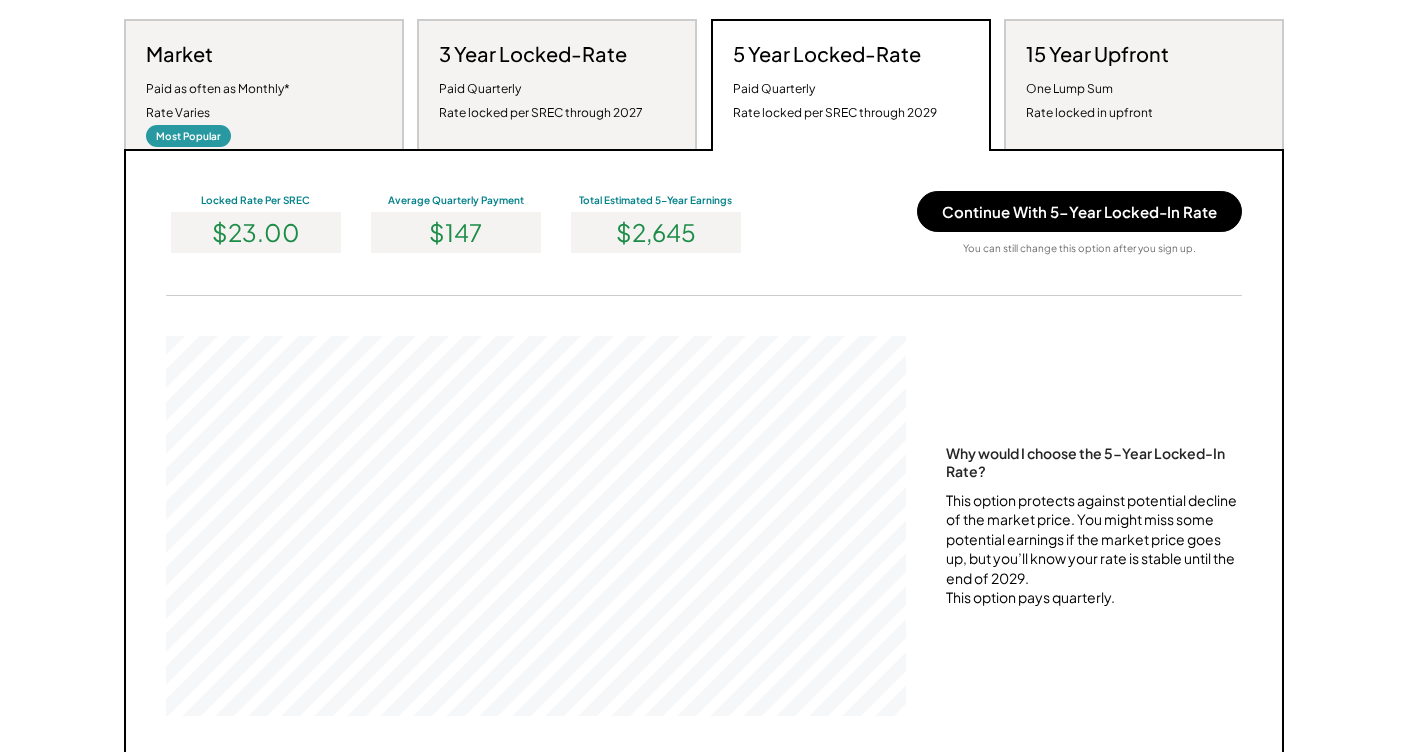 scroll, scrollTop: 999620, scrollLeft: 999260, axis: both 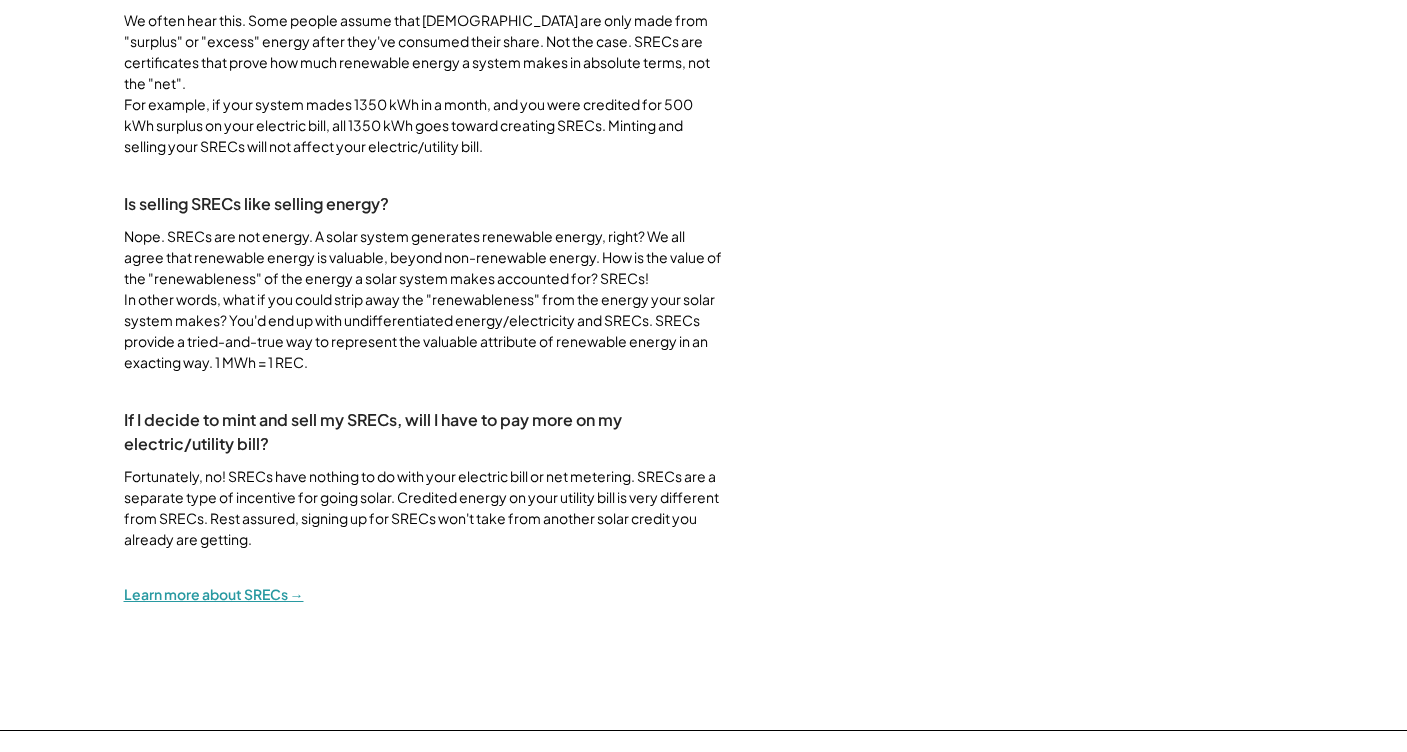 click on "Learn more about SRECs →" at bounding box center (214, 594) 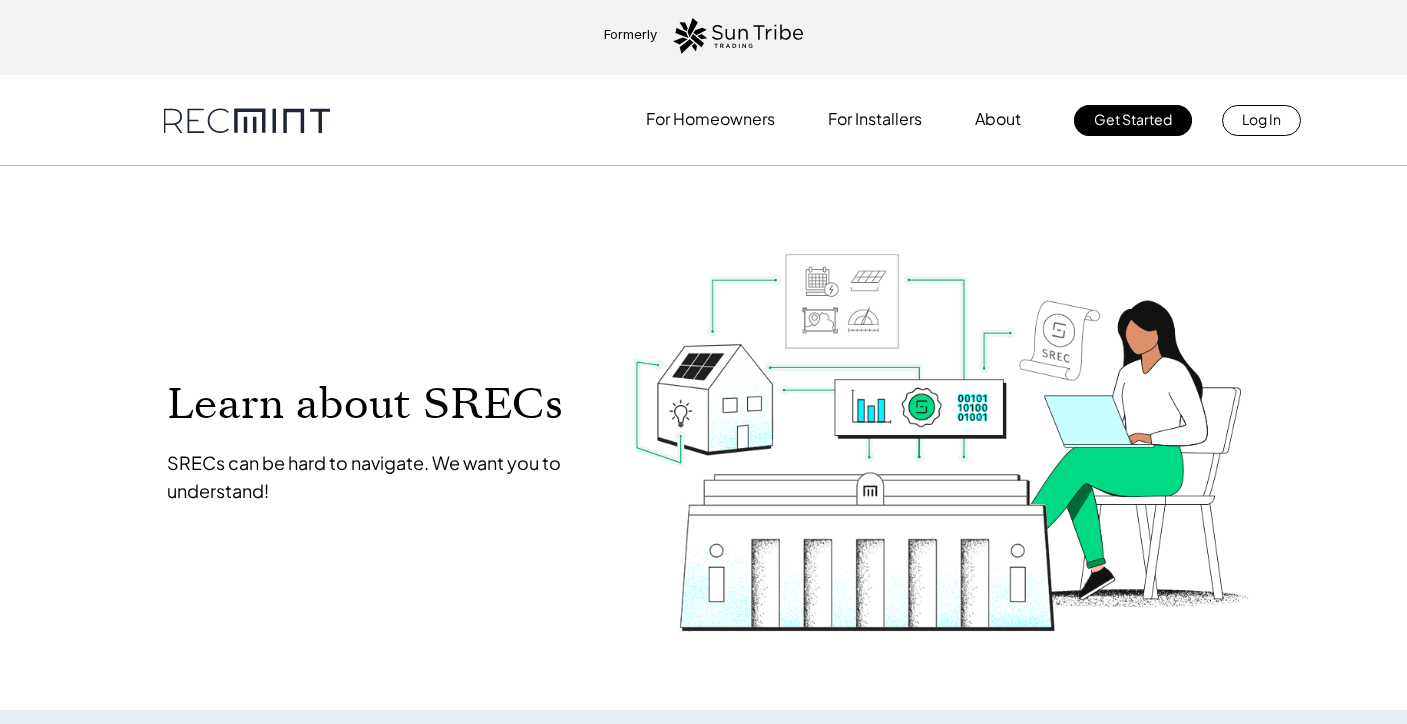 scroll, scrollTop: 0, scrollLeft: 0, axis: both 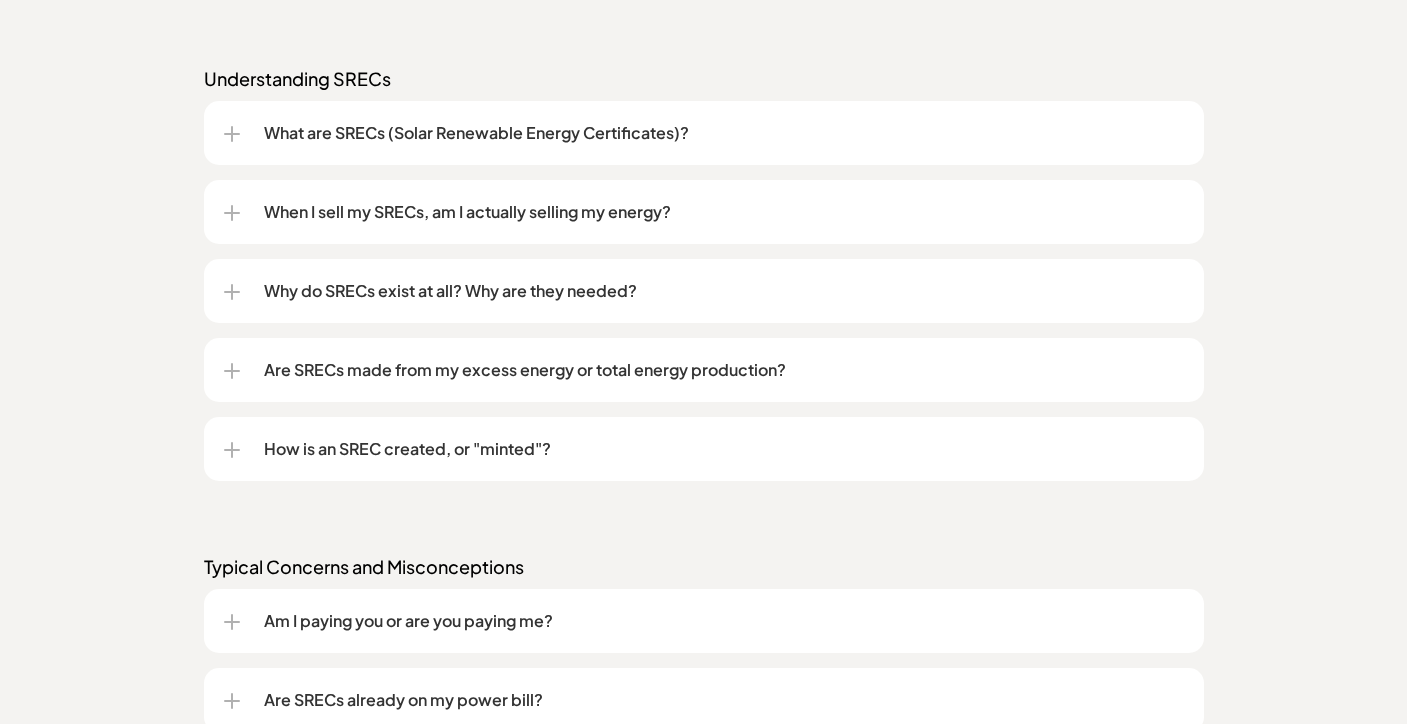click on "Why do SRECs exist at all? Why are they needed?" at bounding box center (724, 291) 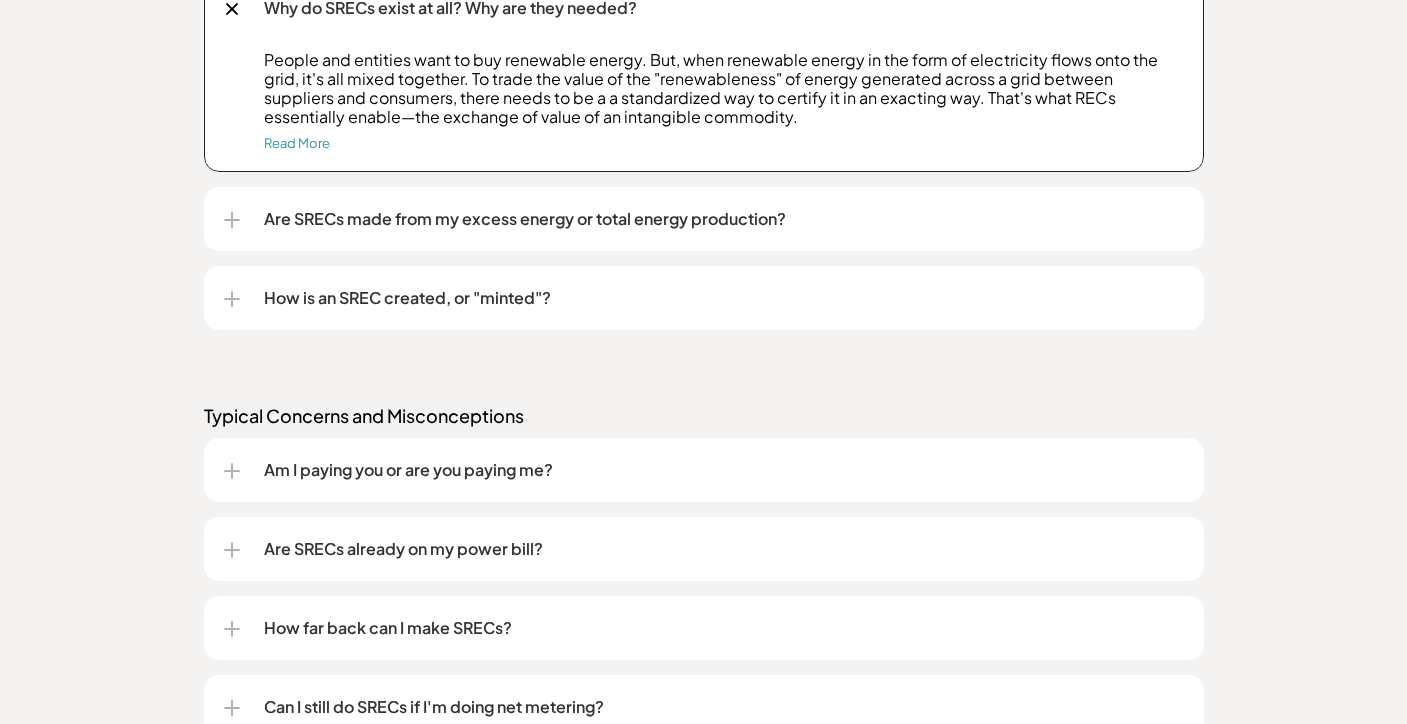 scroll, scrollTop: 2037, scrollLeft: 0, axis: vertical 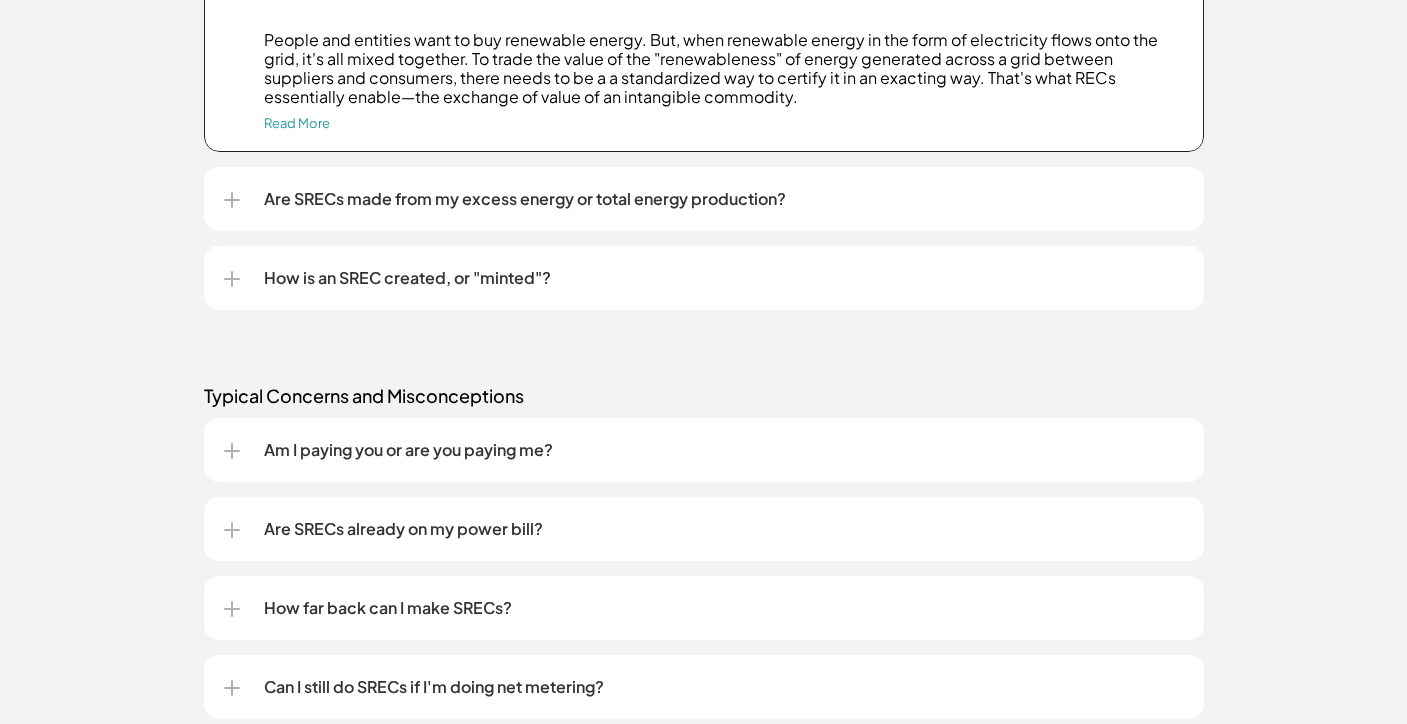 click at bounding box center [232, 279] 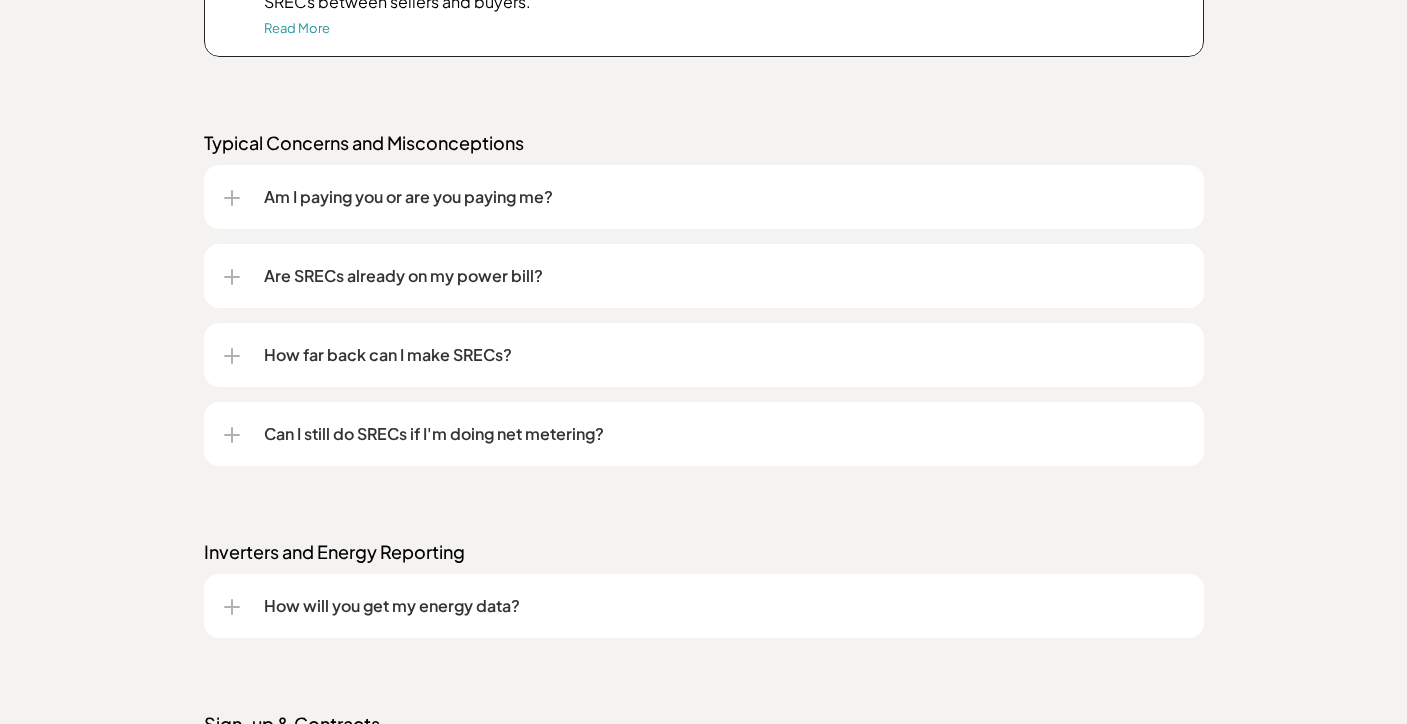 scroll, scrollTop: 2484, scrollLeft: 0, axis: vertical 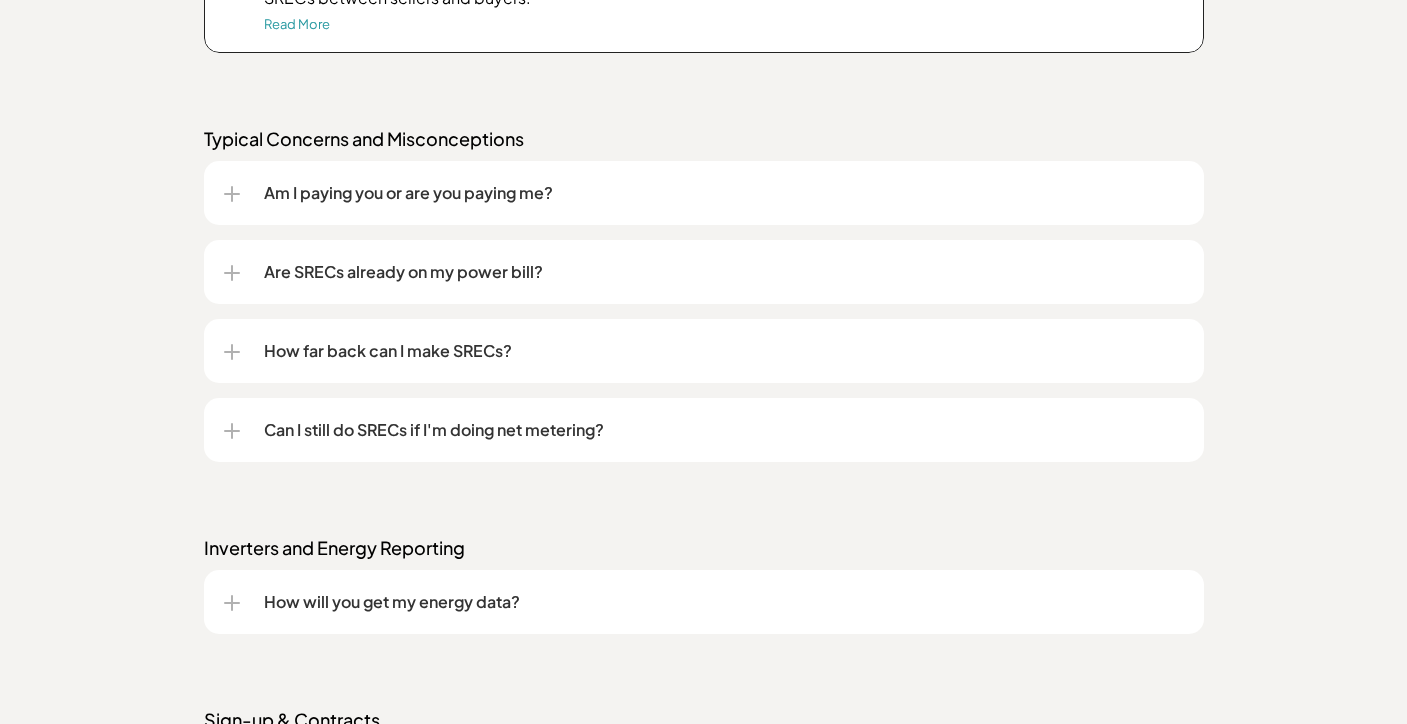 click at bounding box center (232, 194) 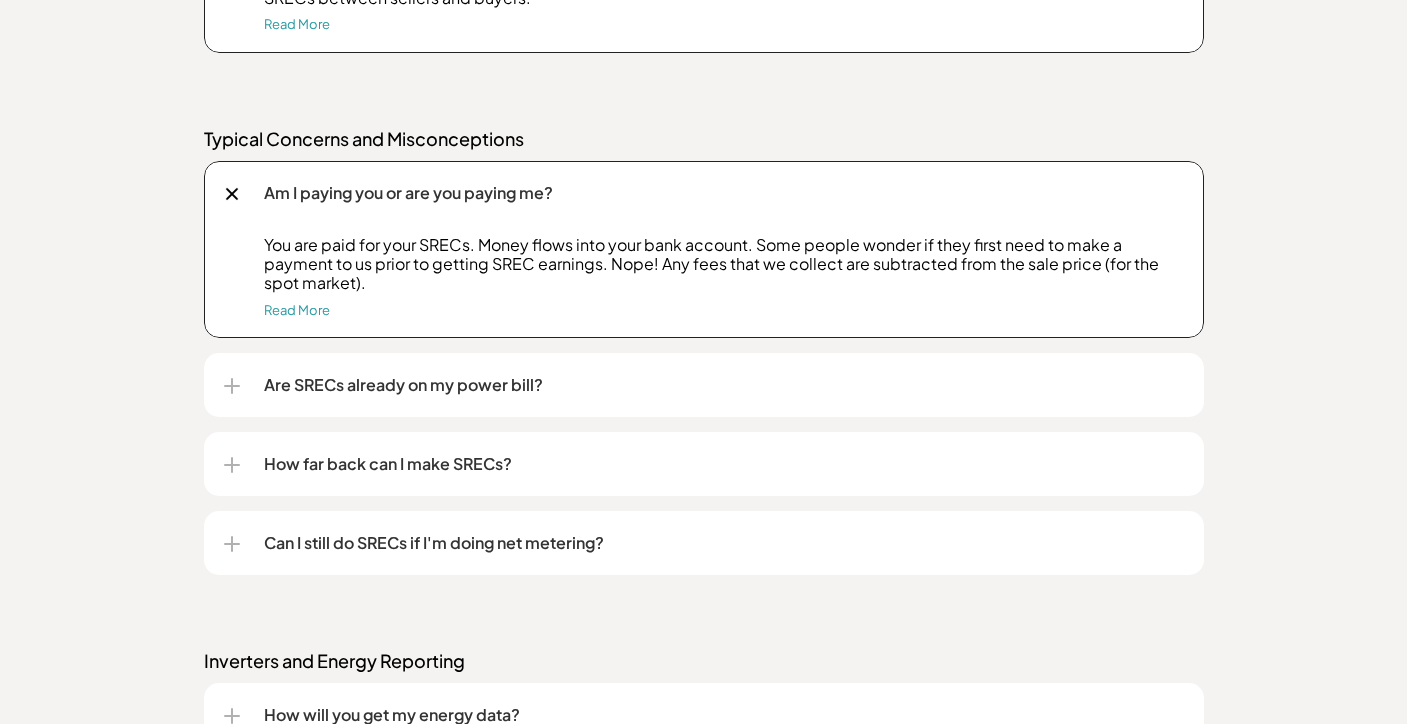 click at bounding box center (232, 386) 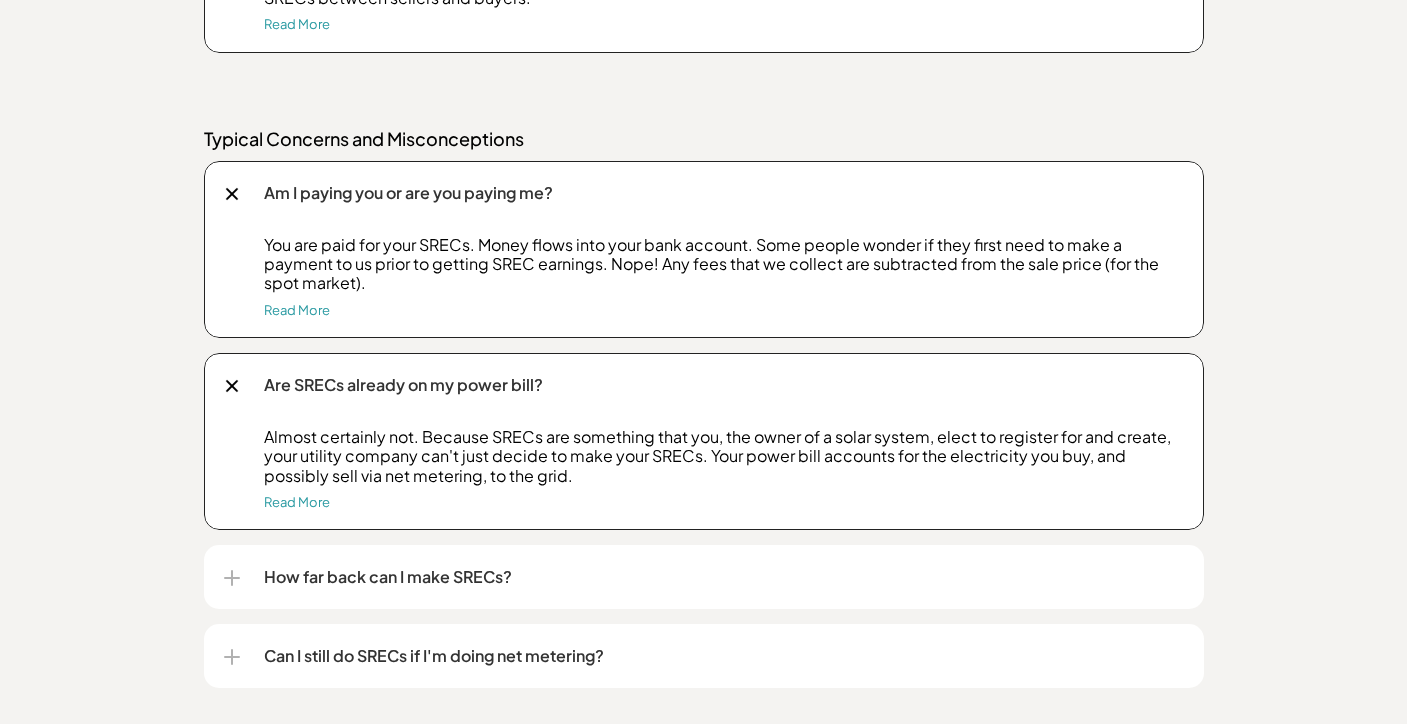 click at bounding box center (232, 578) 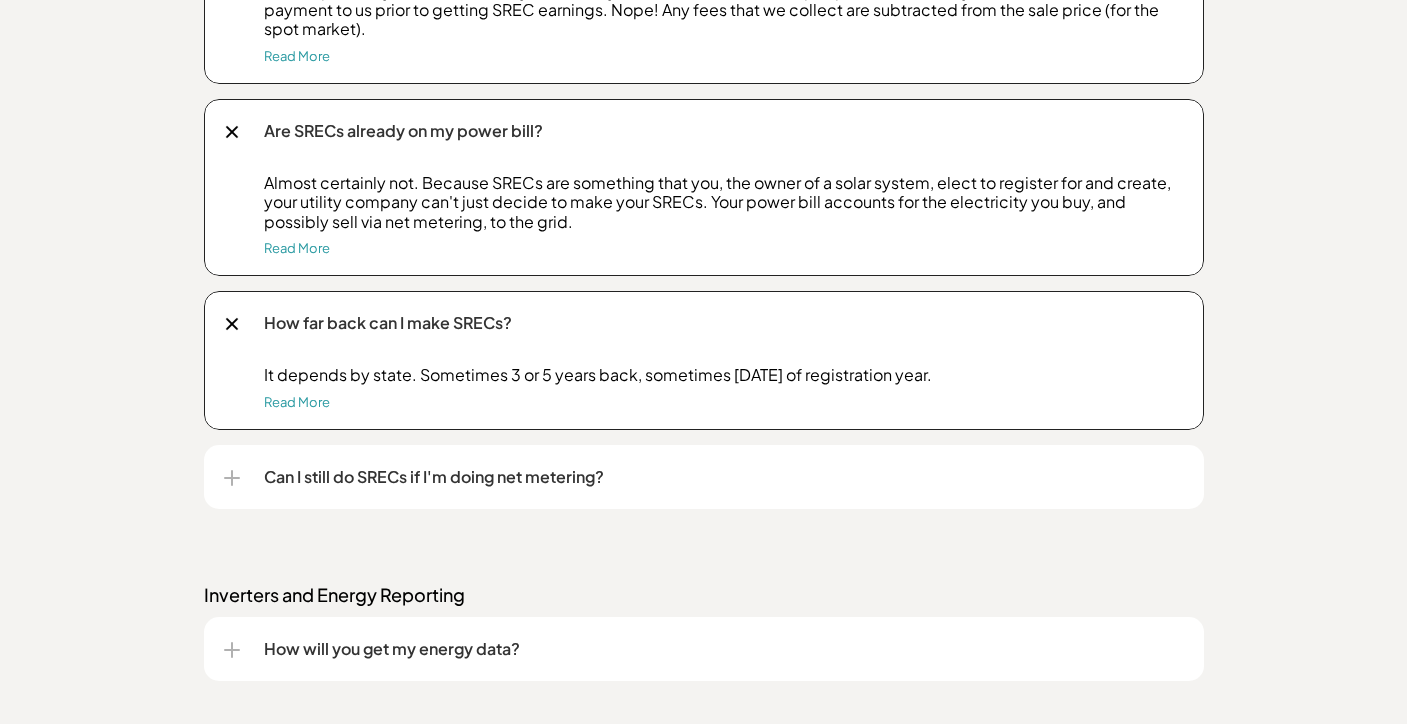 scroll, scrollTop: 2739, scrollLeft: 0, axis: vertical 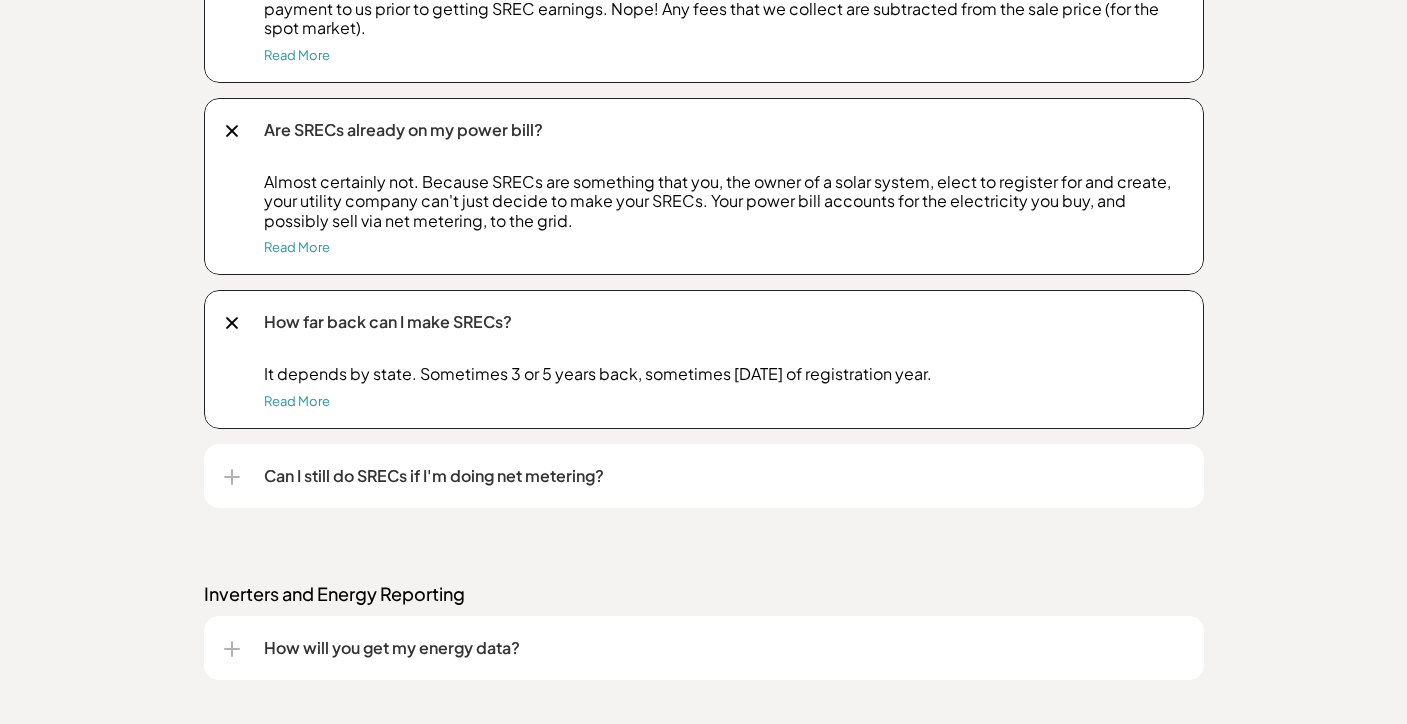 click at bounding box center (232, 477) 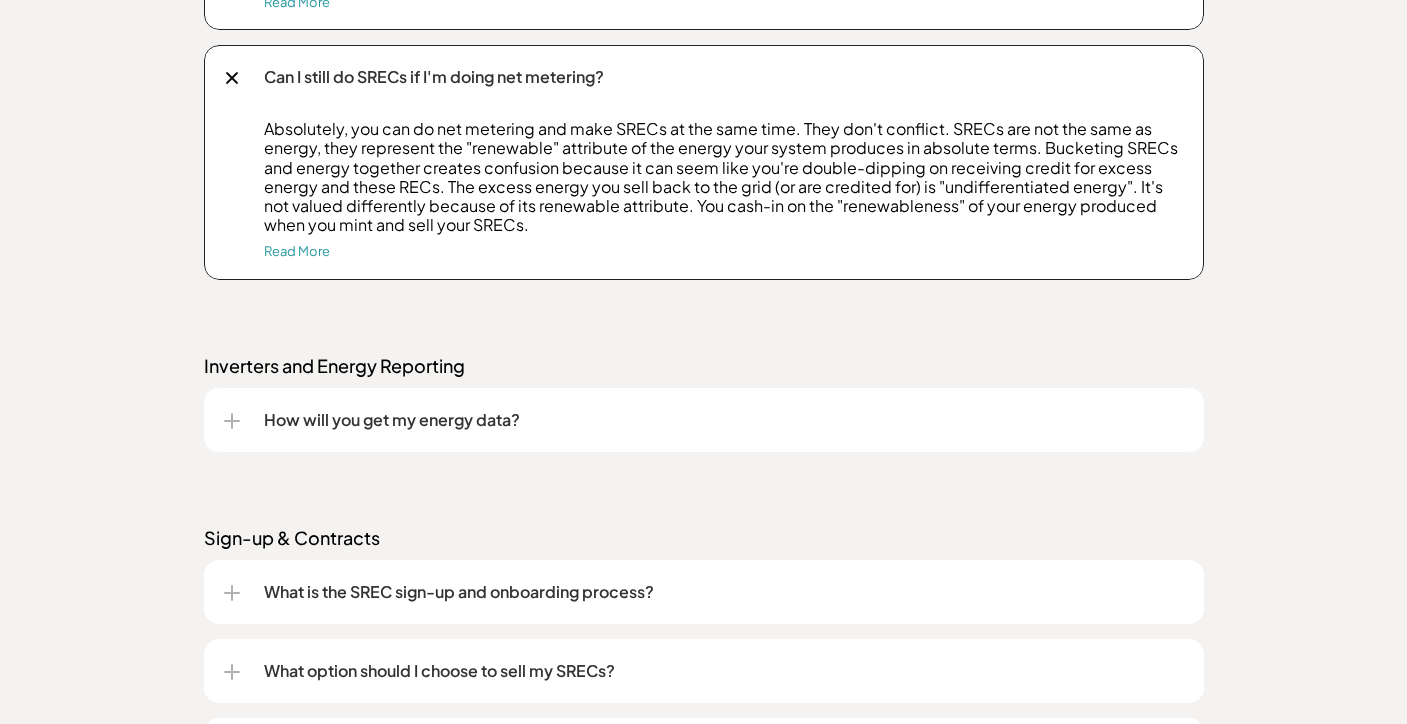 scroll, scrollTop: 3146, scrollLeft: 0, axis: vertical 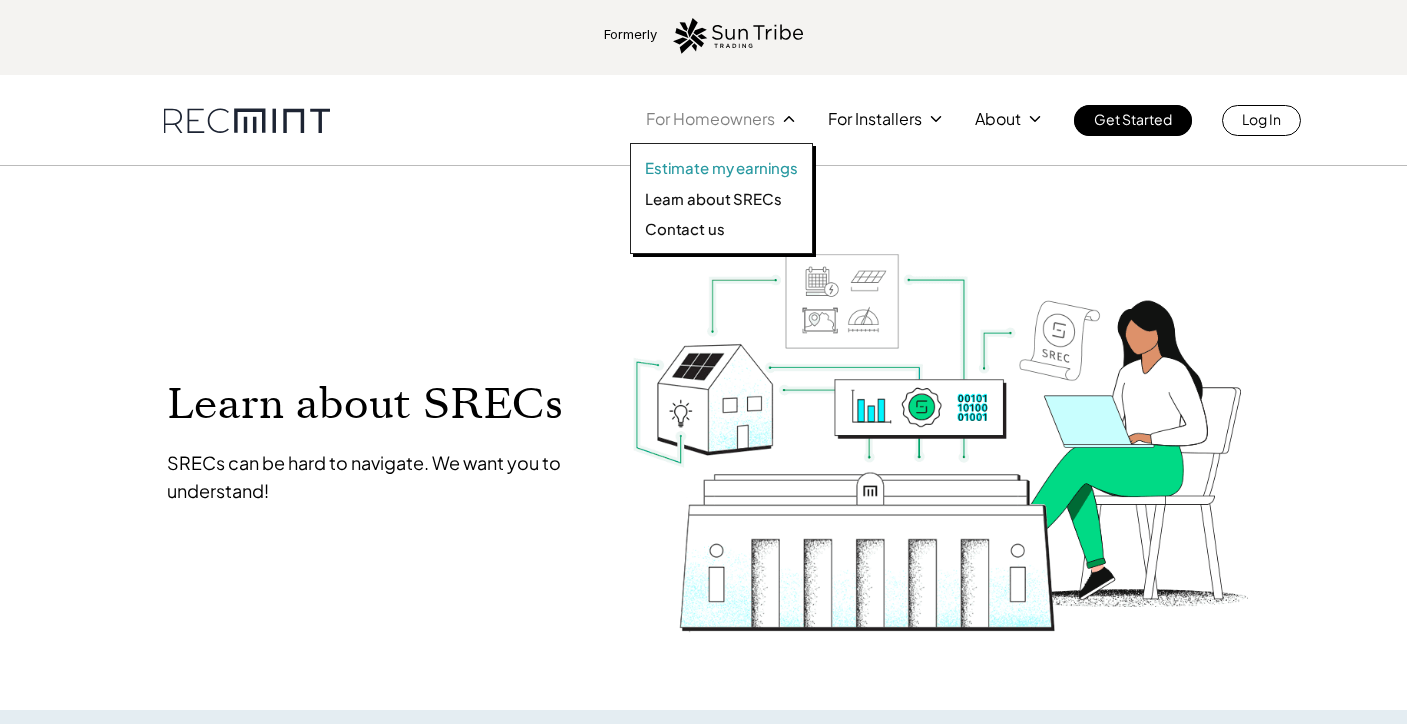click on "Estimate my earnings" at bounding box center (721, 168) 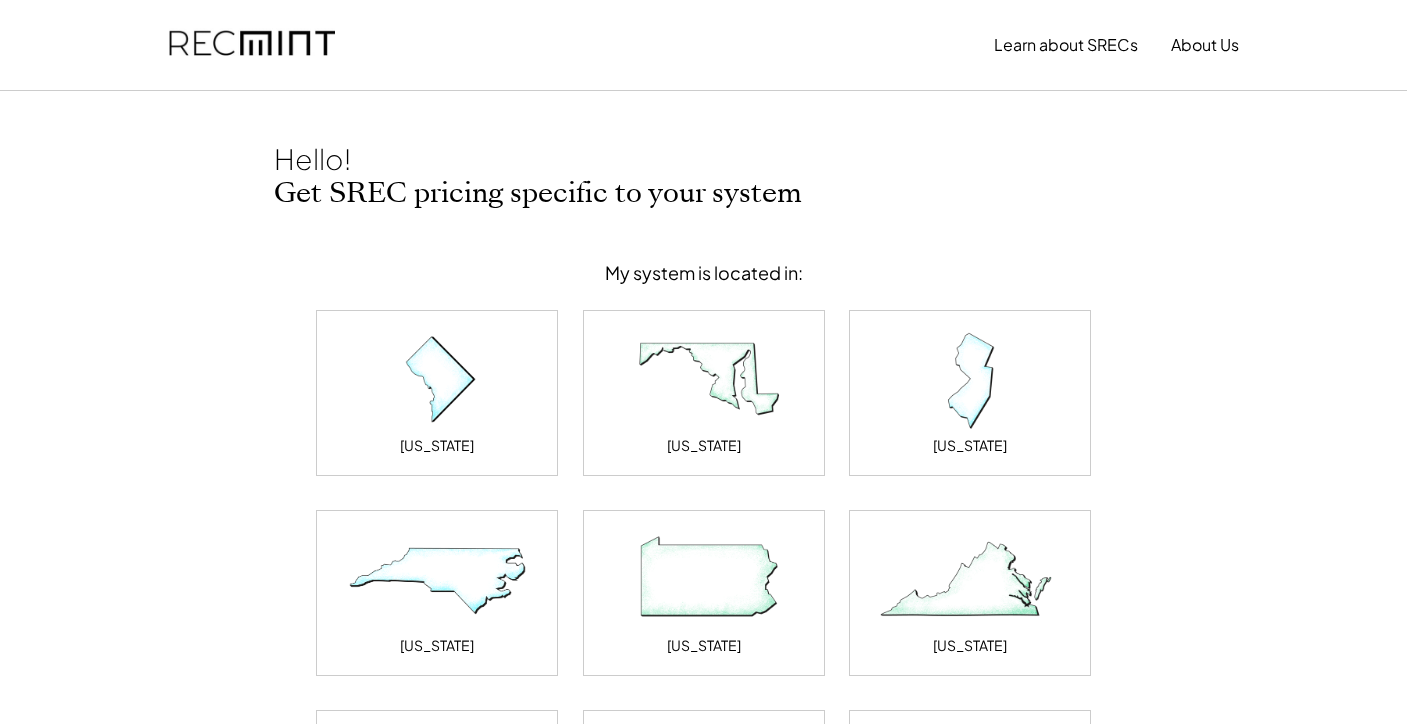 scroll, scrollTop: 0, scrollLeft: 0, axis: both 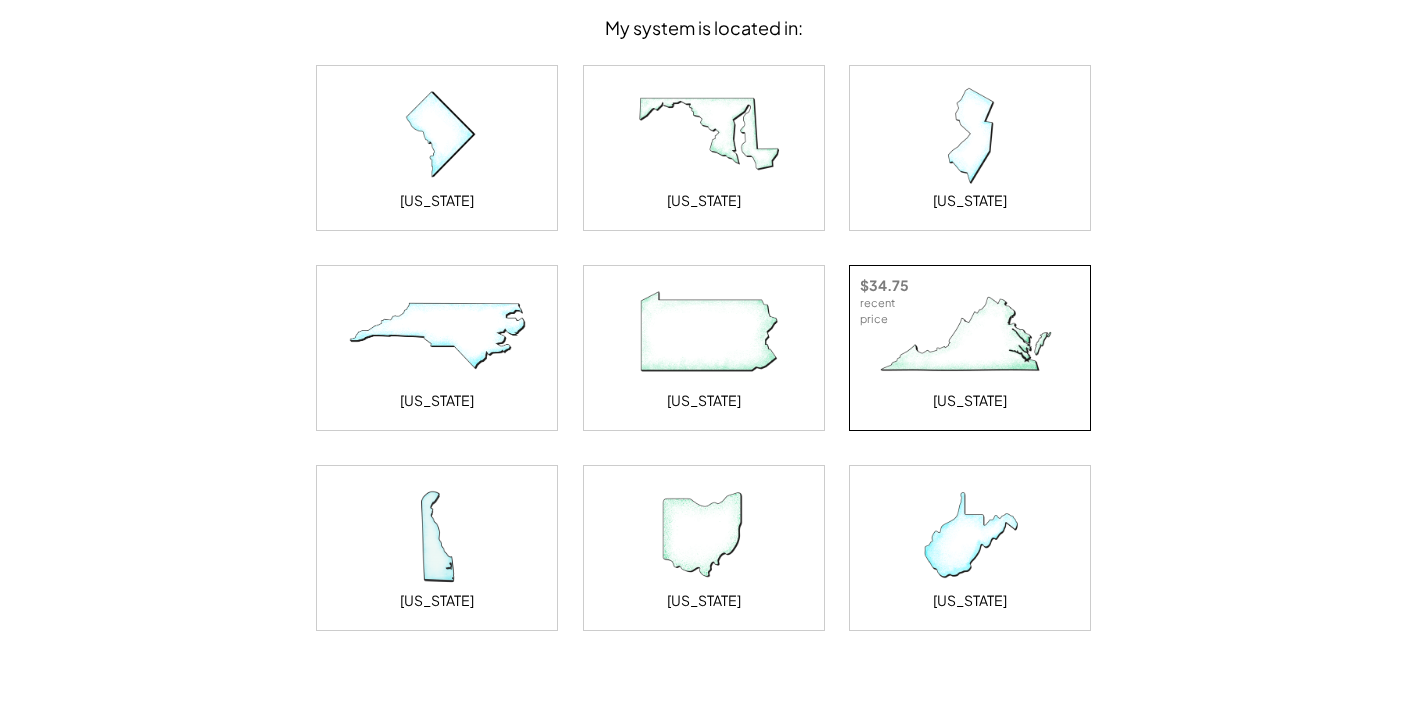 click at bounding box center [970, 336] 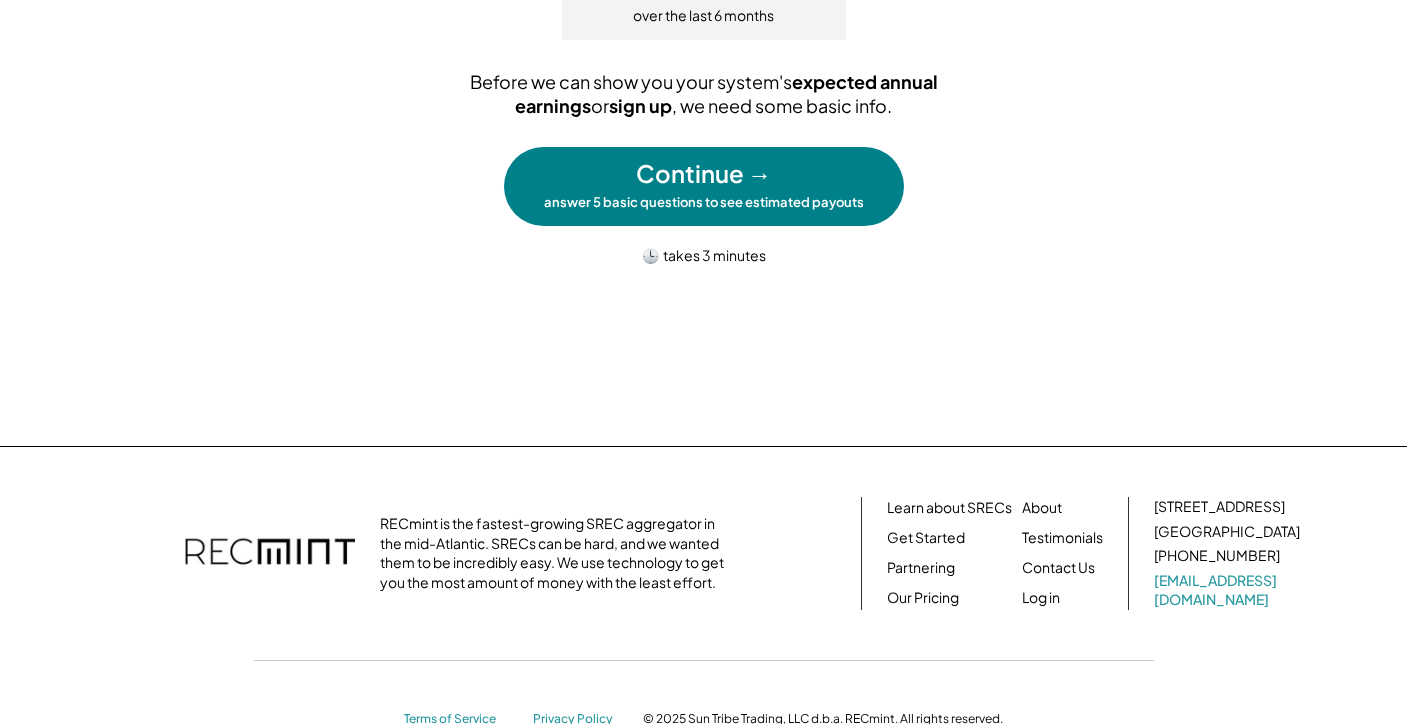 click on "Continue →" at bounding box center (704, 174) 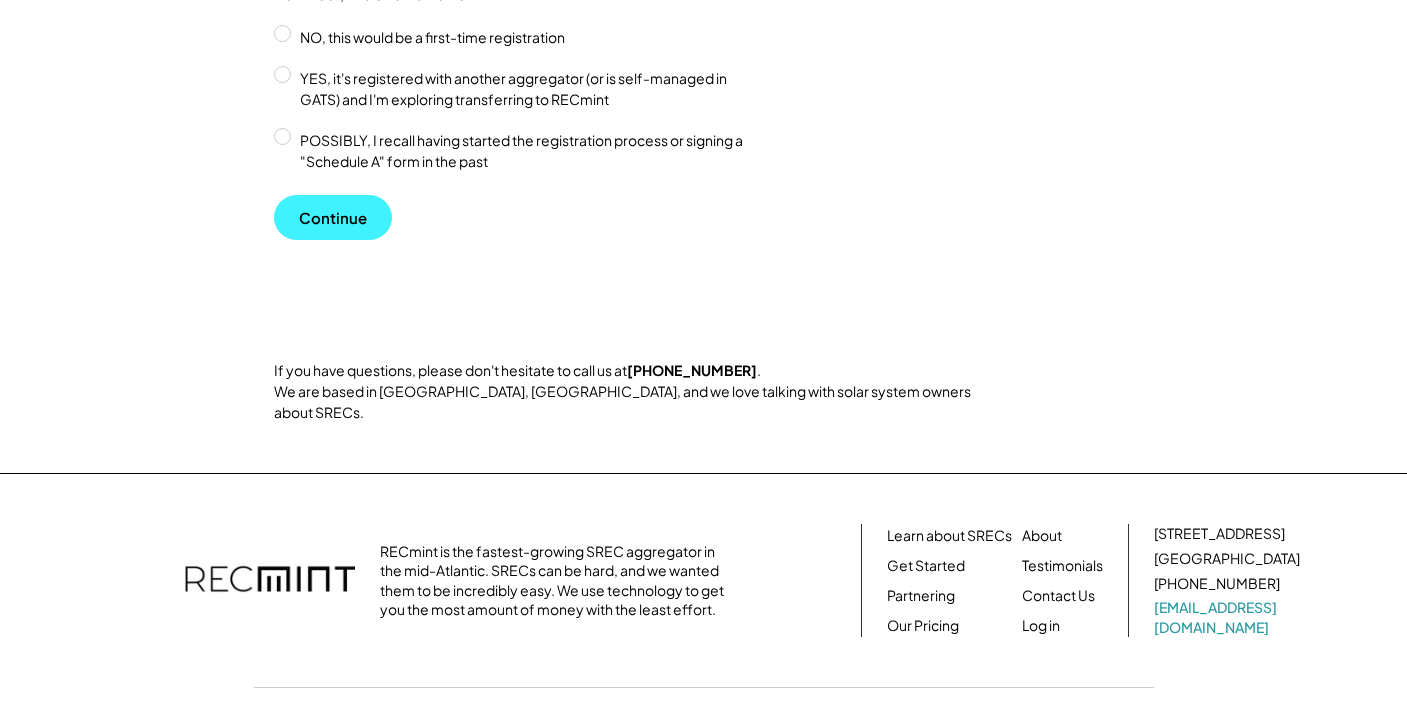 click on "Continue" at bounding box center (333, 217) 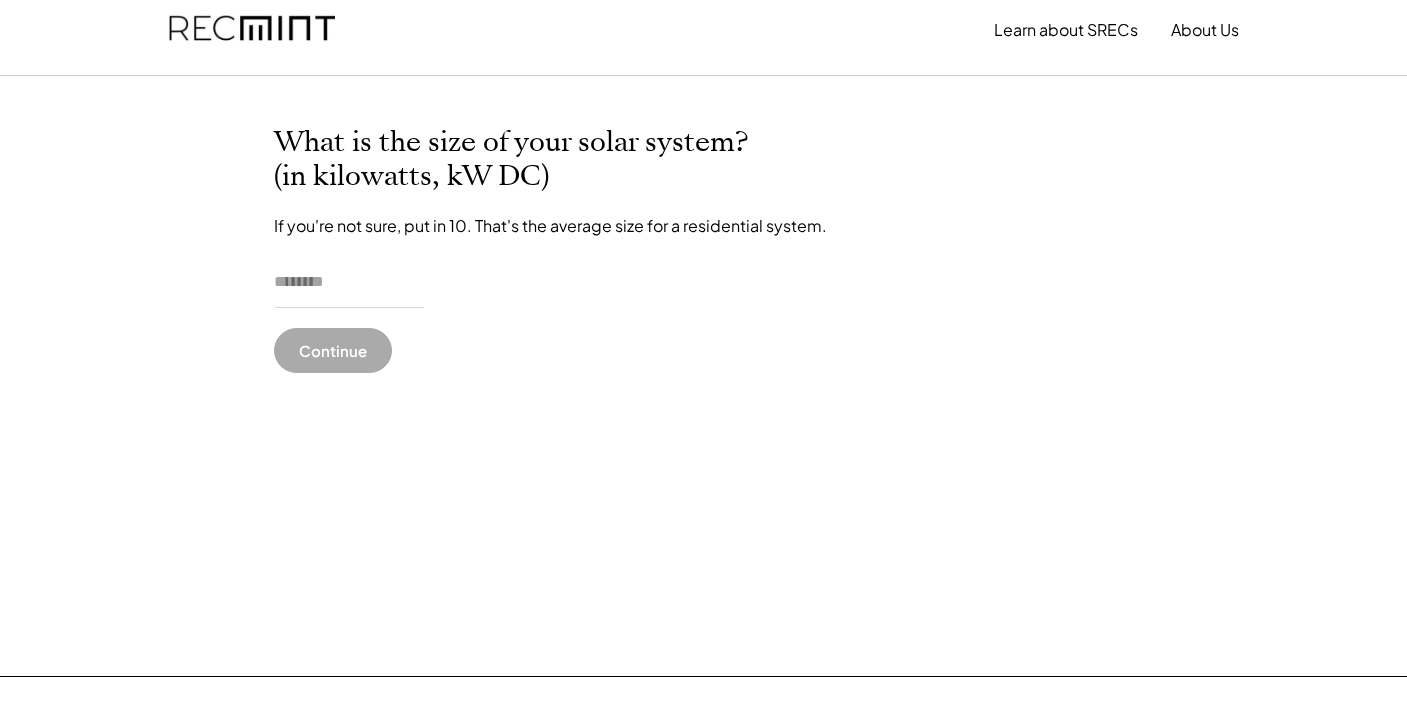 scroll, scrollTop: 13, scrollLeft: 0, axis: vertical 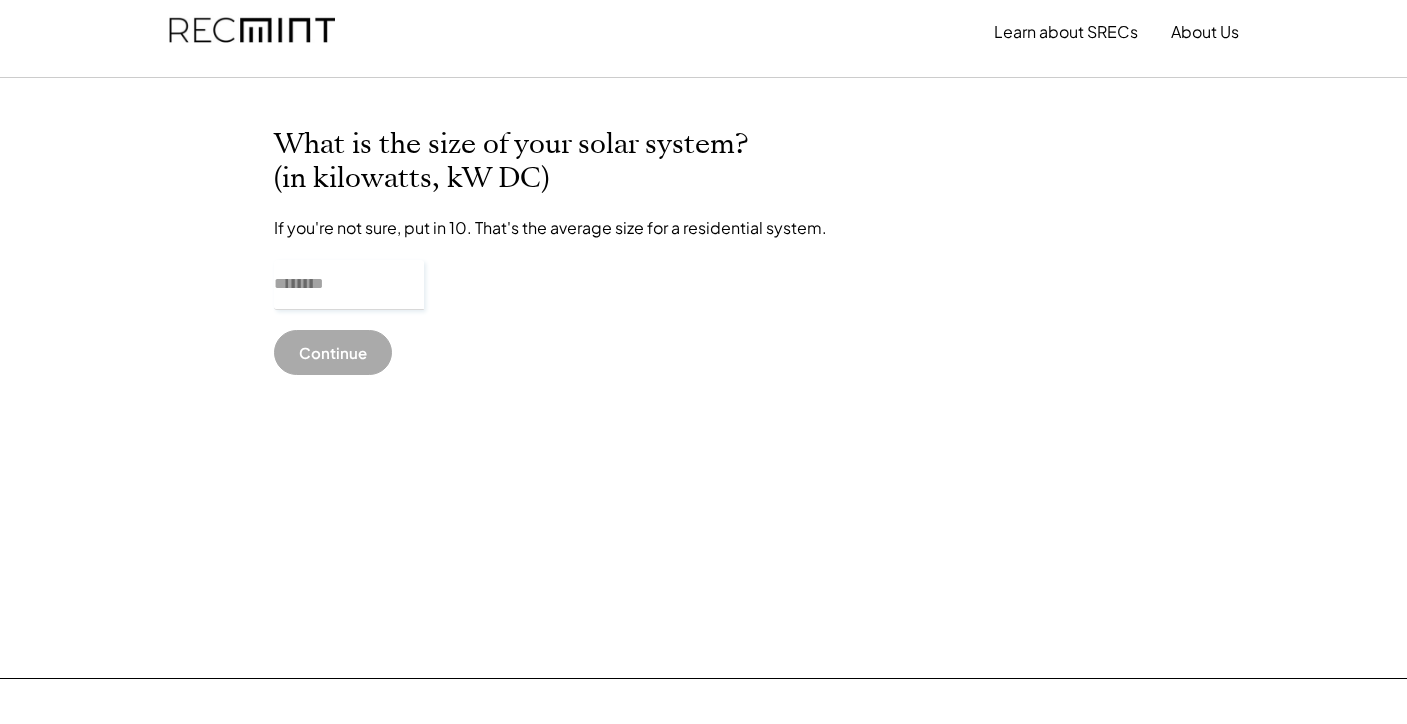 click at bounding box center (349, 285) 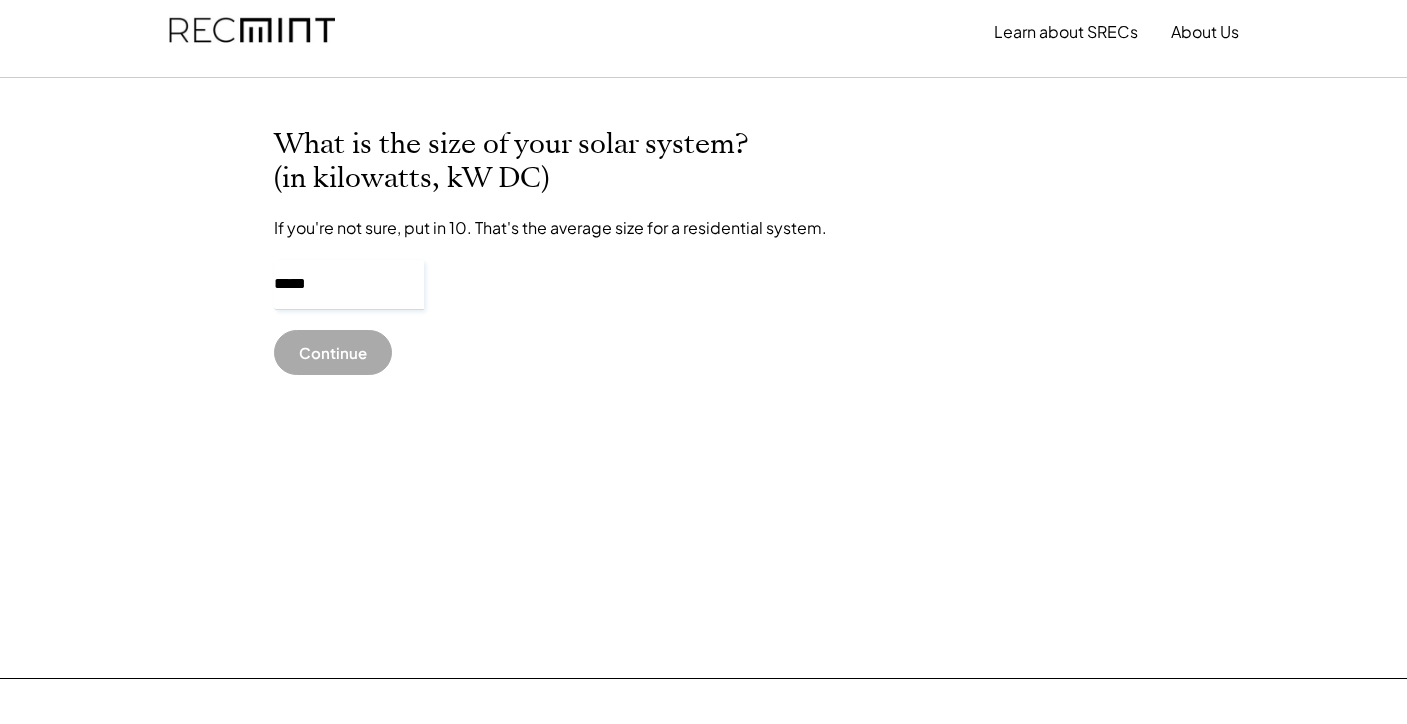 type on "******" 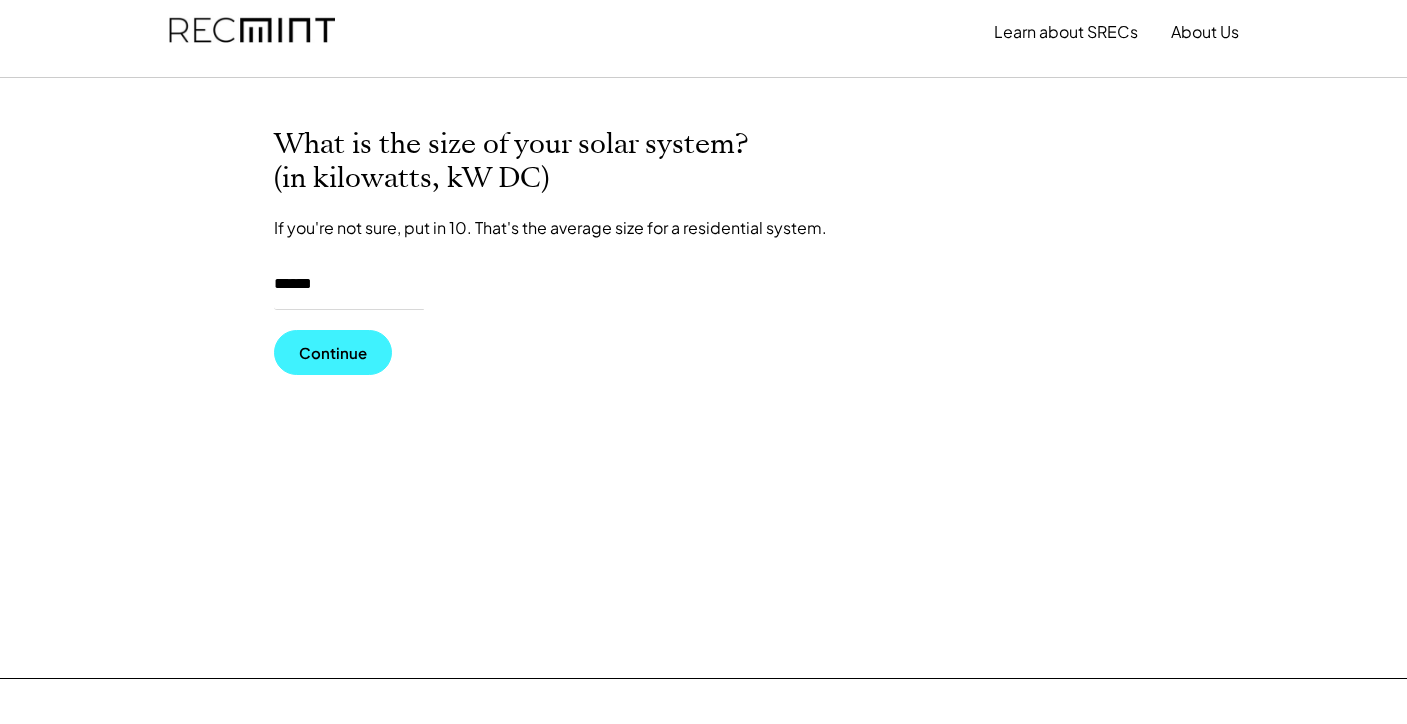 click on "Continue" at bounding box center [333, 352] 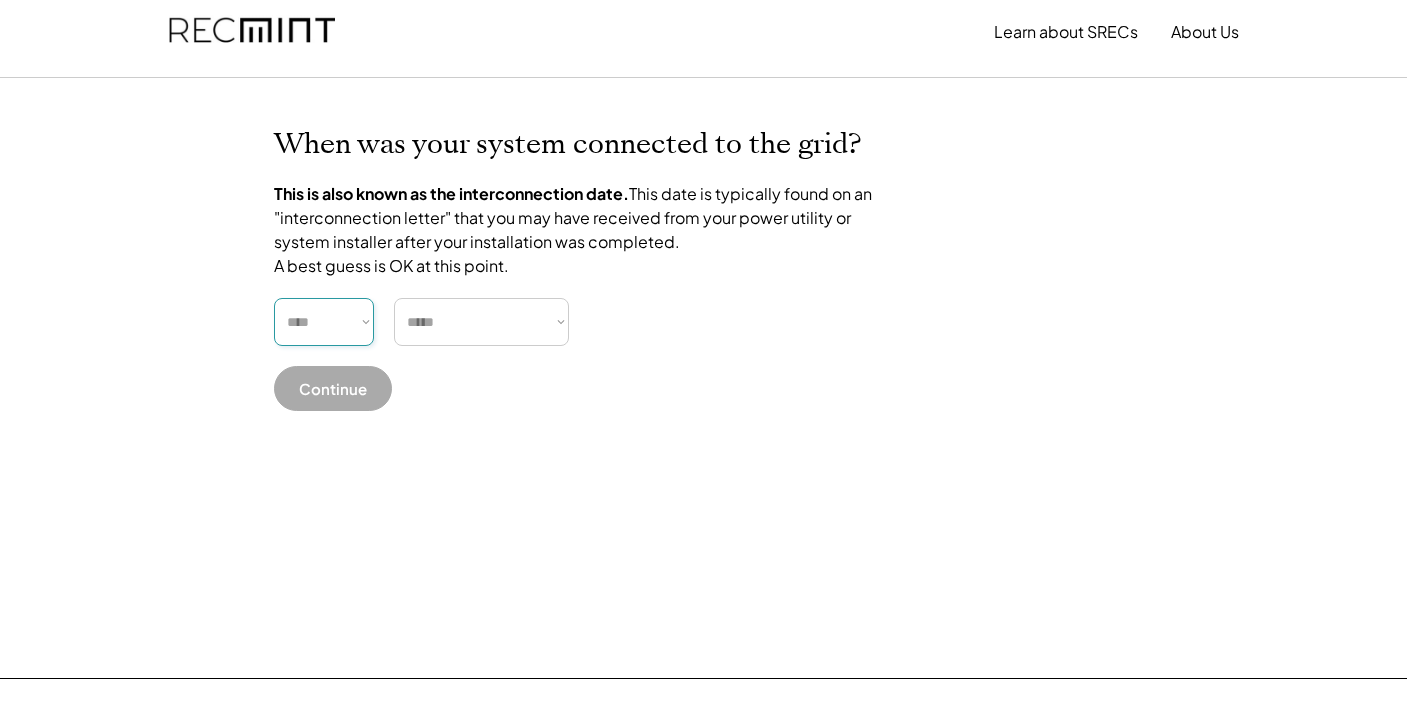 select on "****" 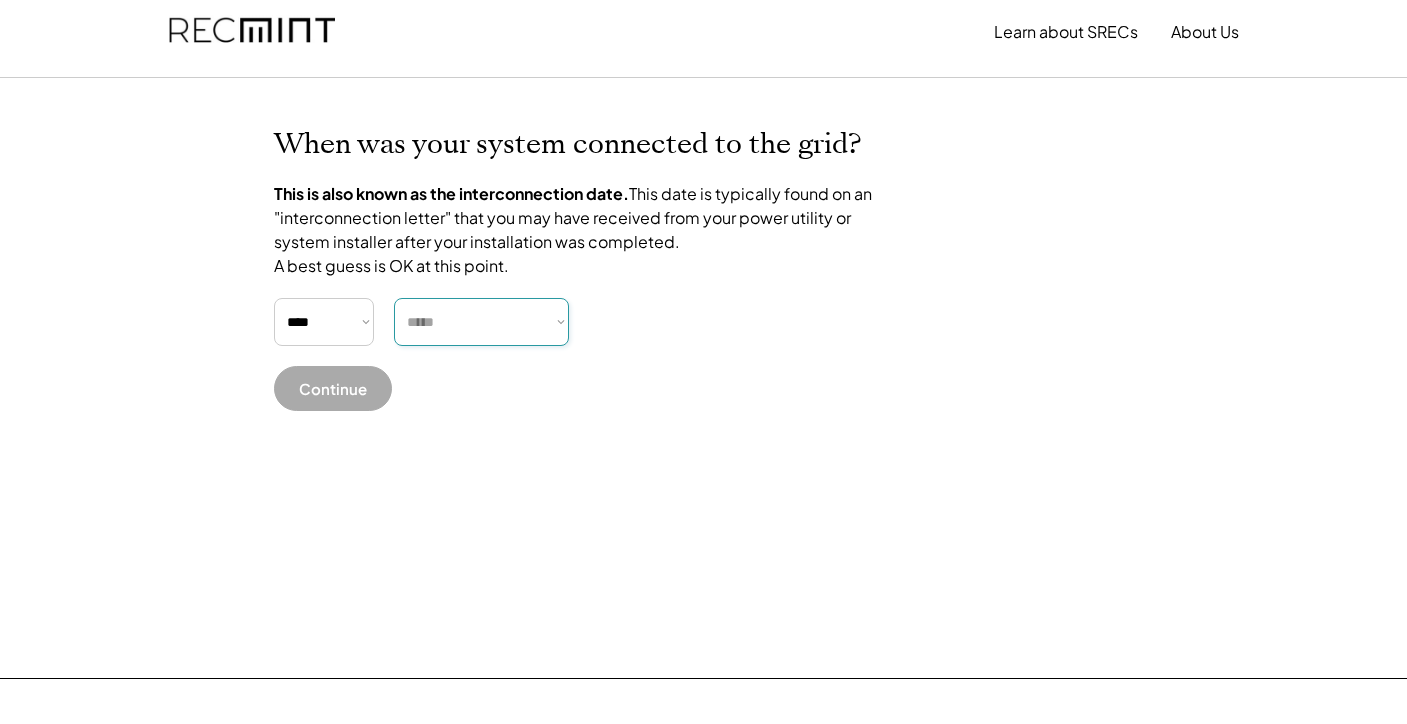 select on "******" 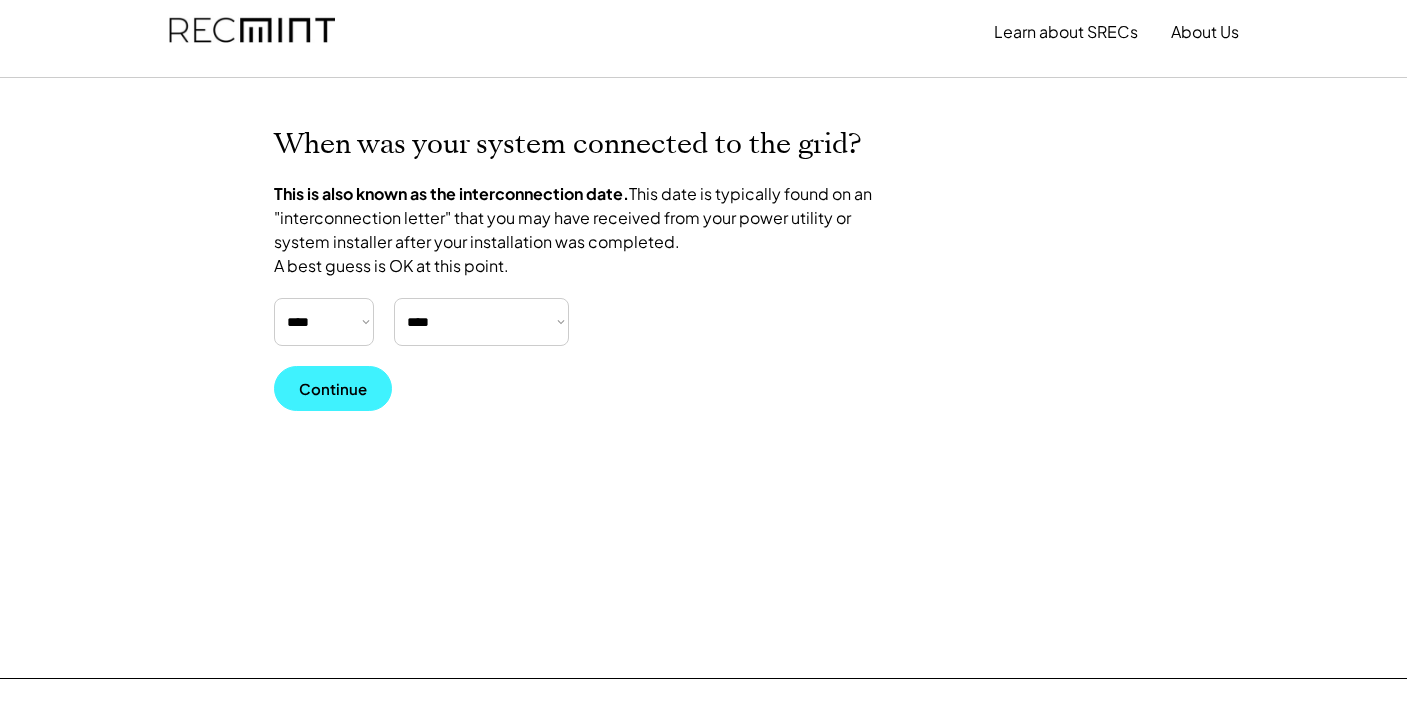 click on "Continue" at bounding box center [333, 388] 